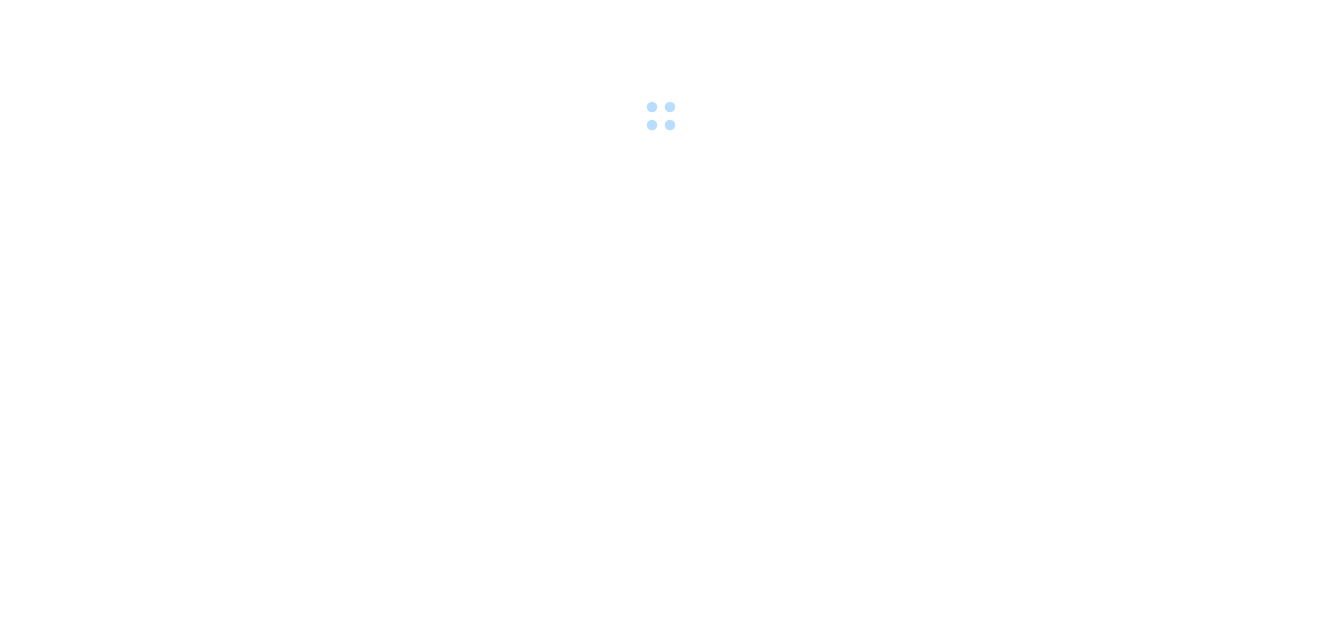 scroll, scrollTop: 0, scrollLeft: 0, axis: both 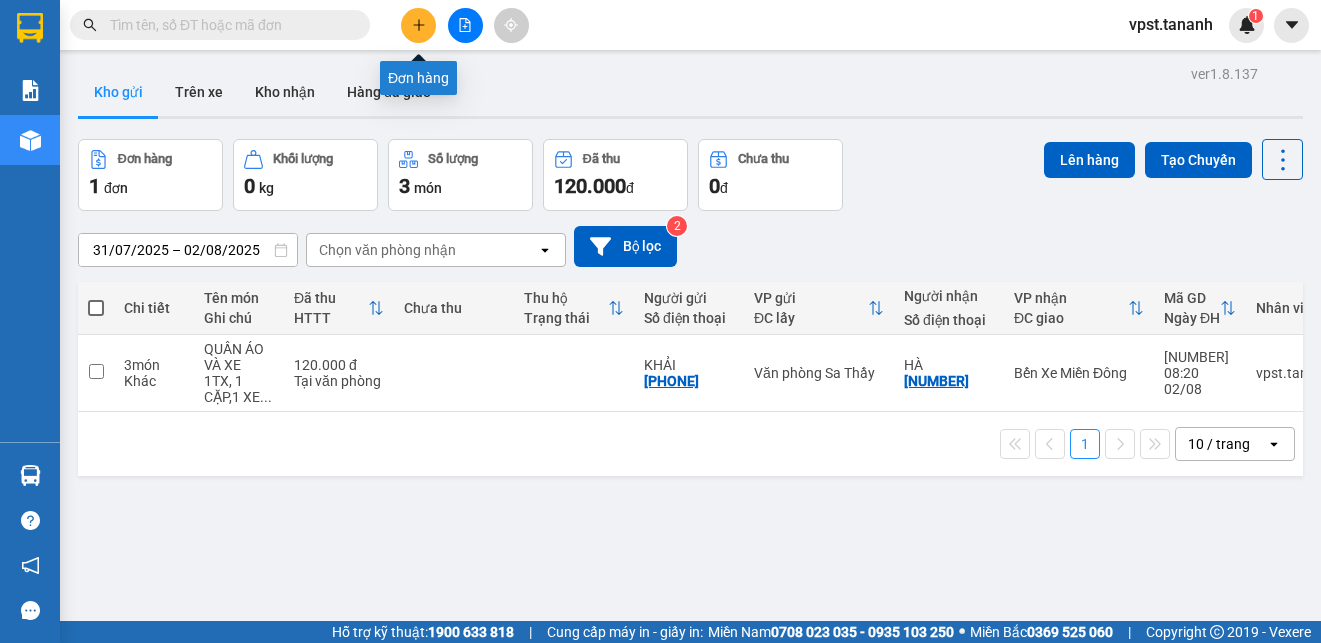 click at bounding box center (418, 25) 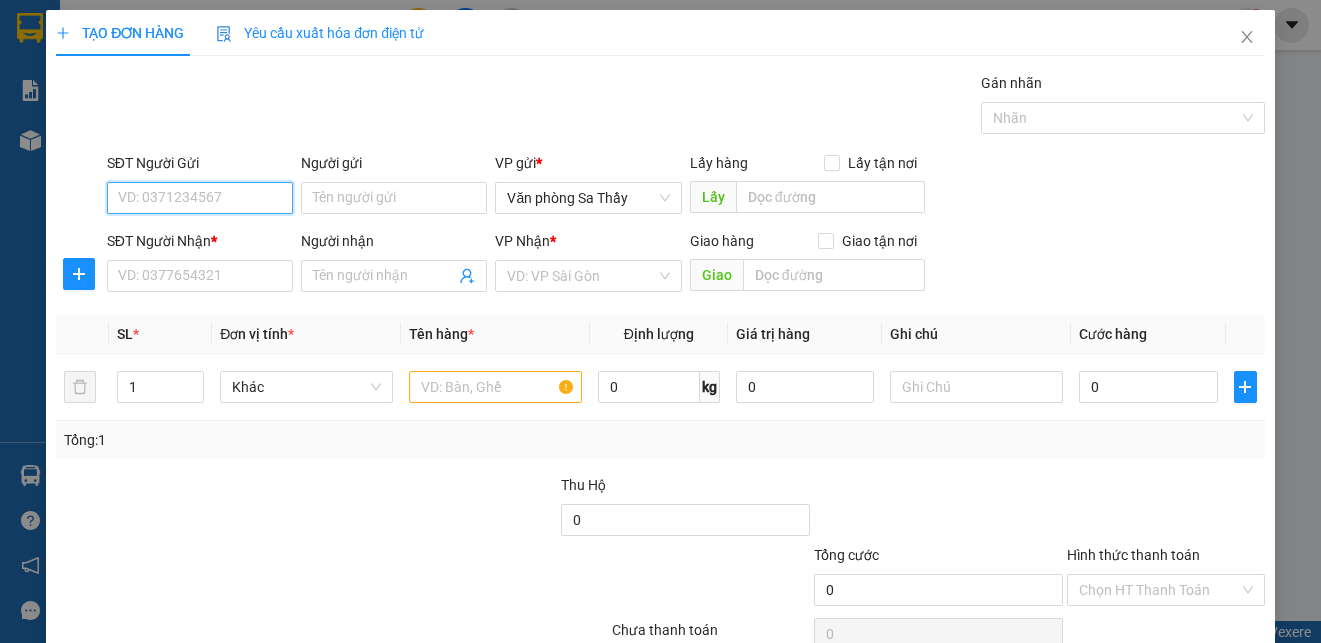 click on "SĐT Người Gửi" at bounding box center [200, 198] 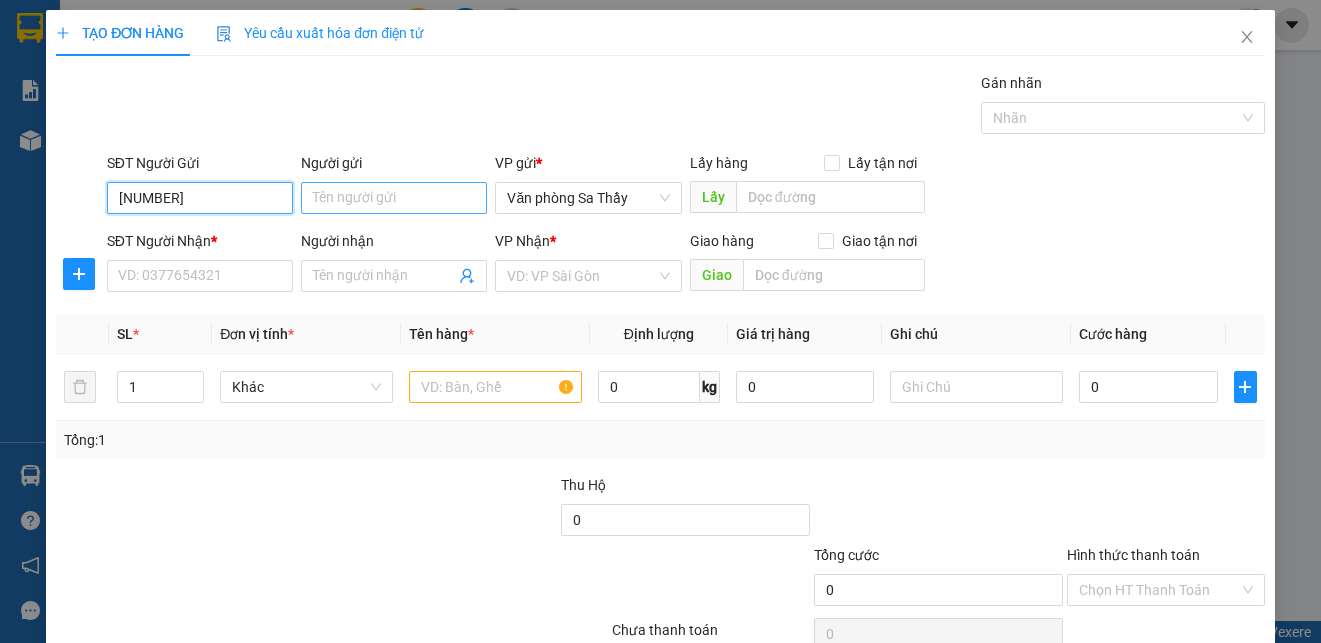 type on "[NUMBER]" 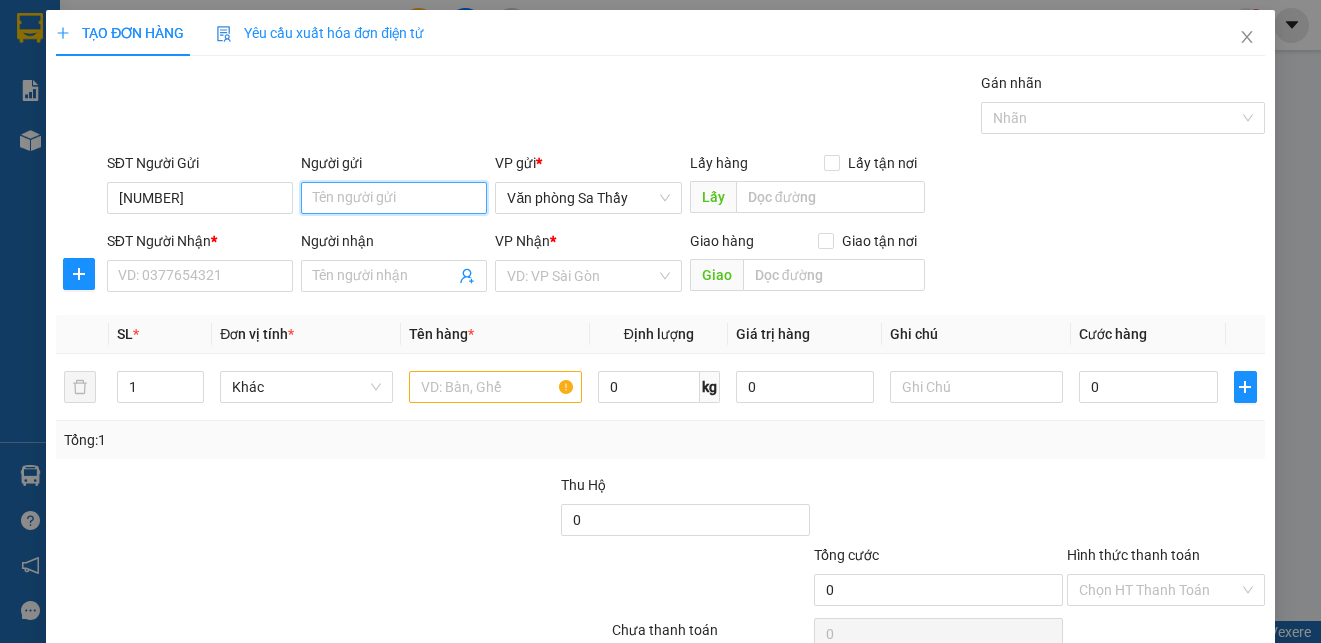 click on "Người gửi" at bounding box center (394, 198) 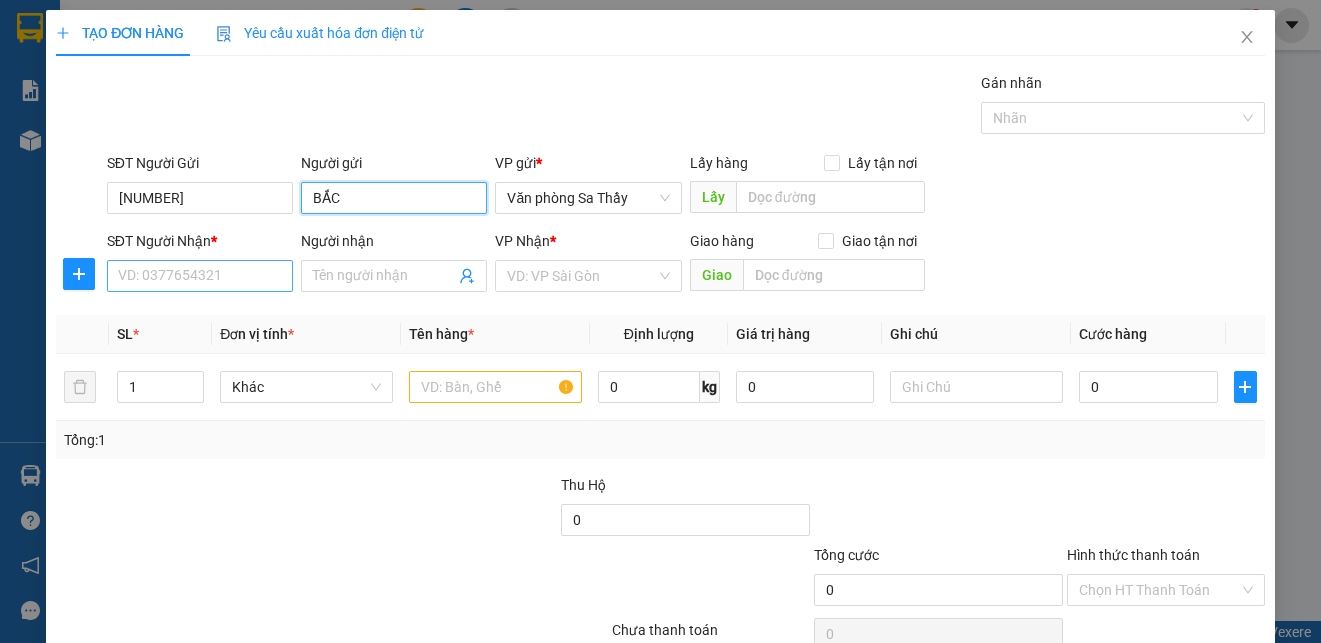 type on "BẮC" 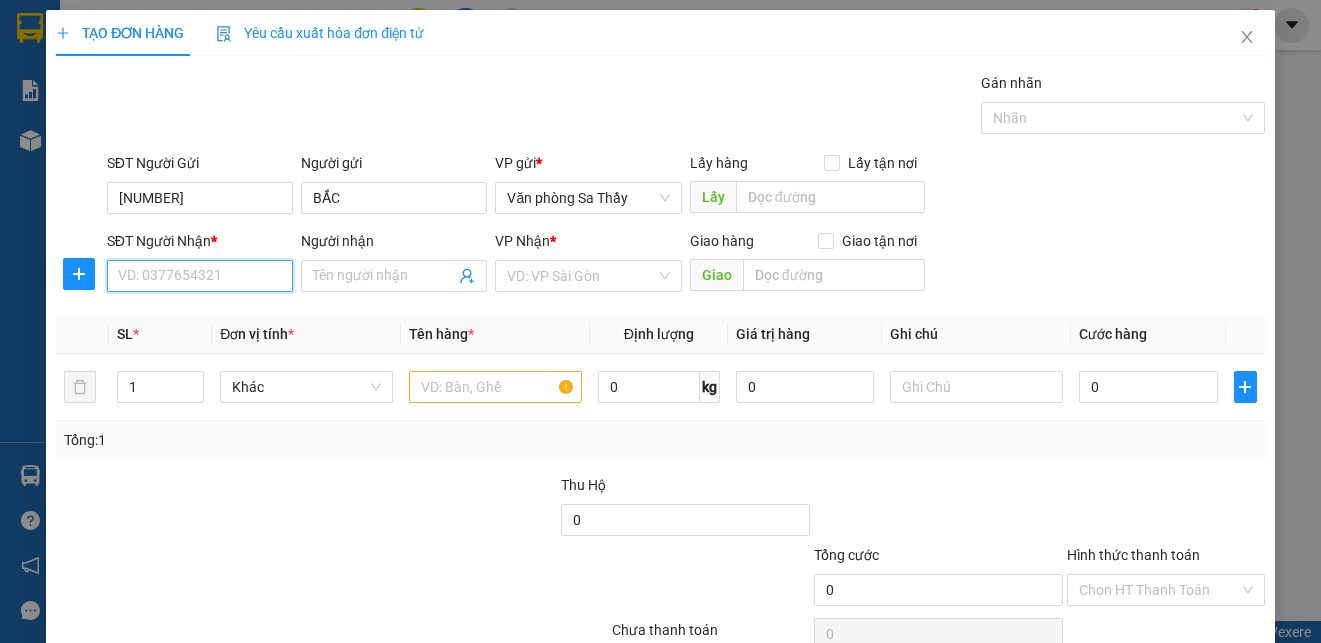 click on "SĐT Người Nhận  *" at bounding box center (200, 276) 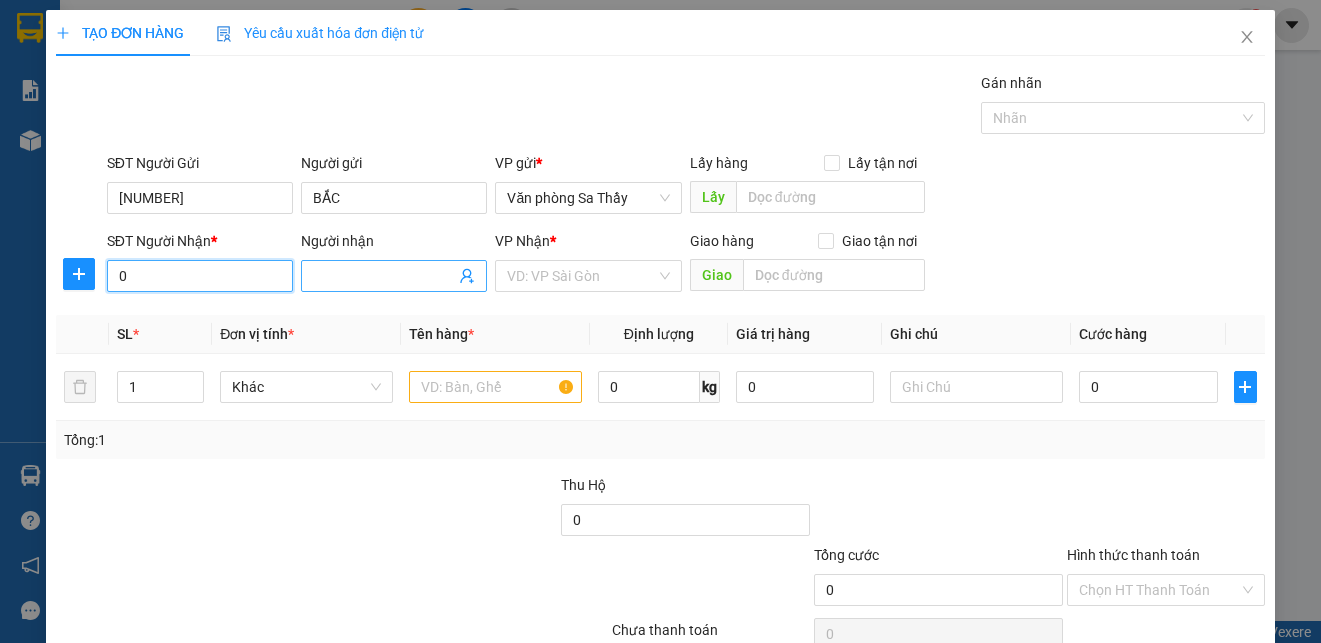 type on "0" 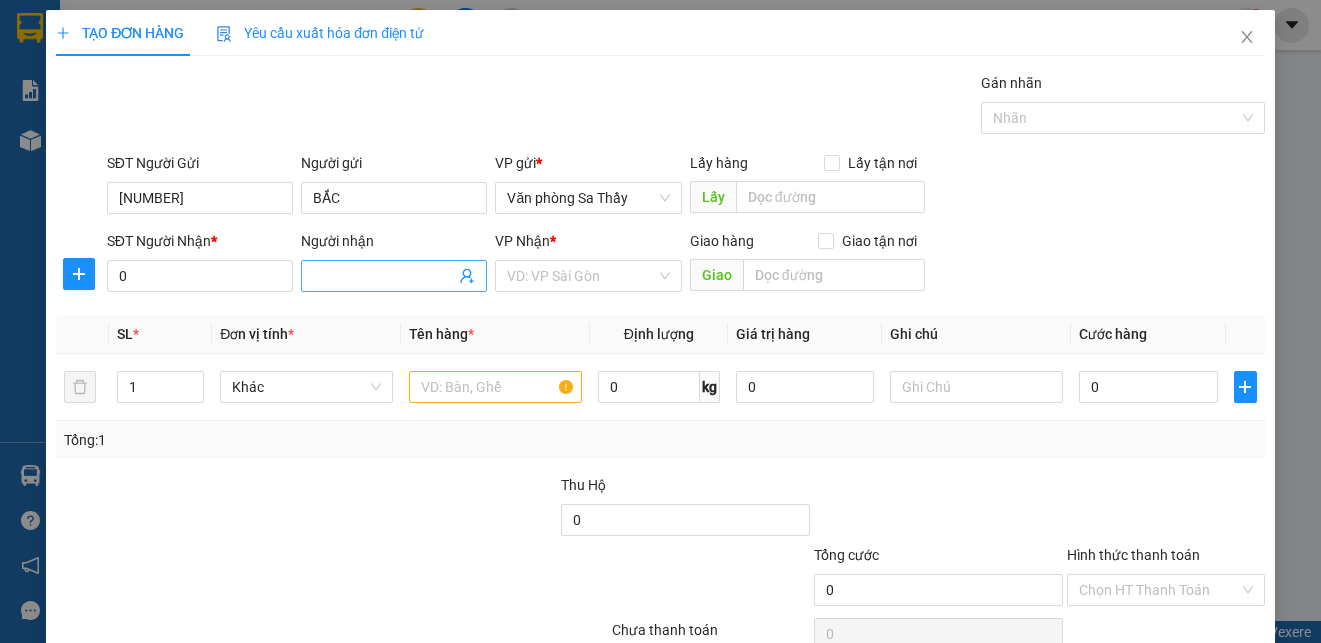 click on "Người nhận" at bounding box center [384, 276] 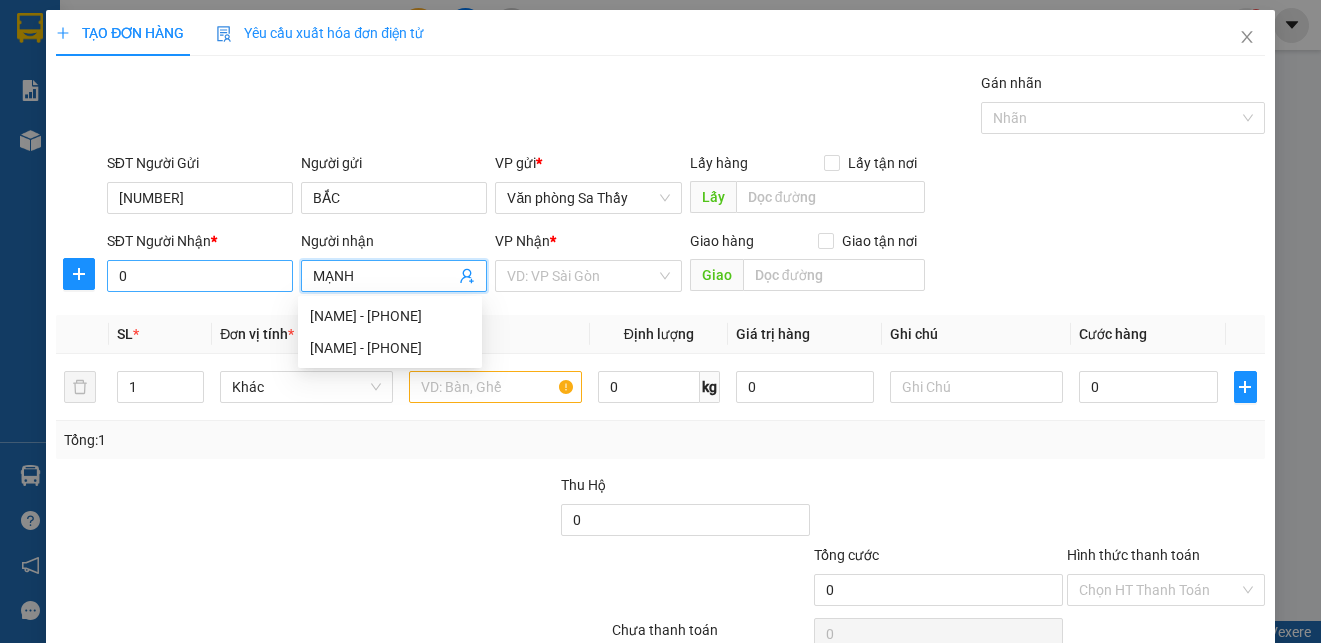 type on "MẠNH" 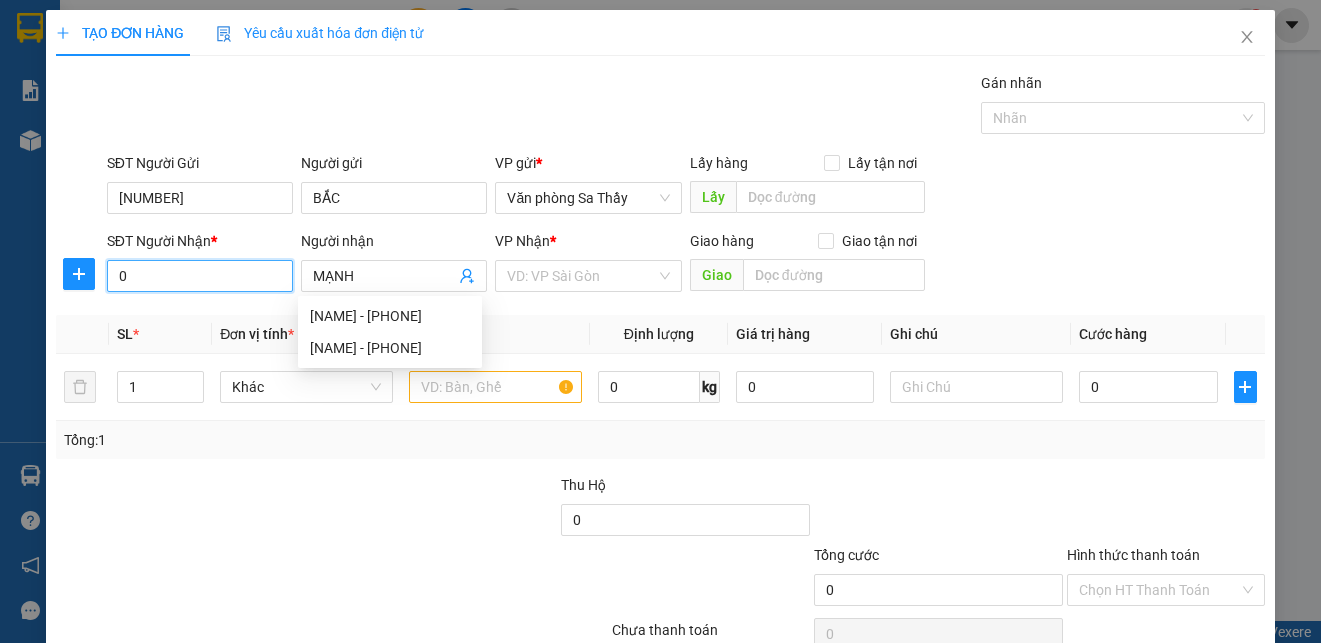 click on "0" at bounding box center (200, 276) 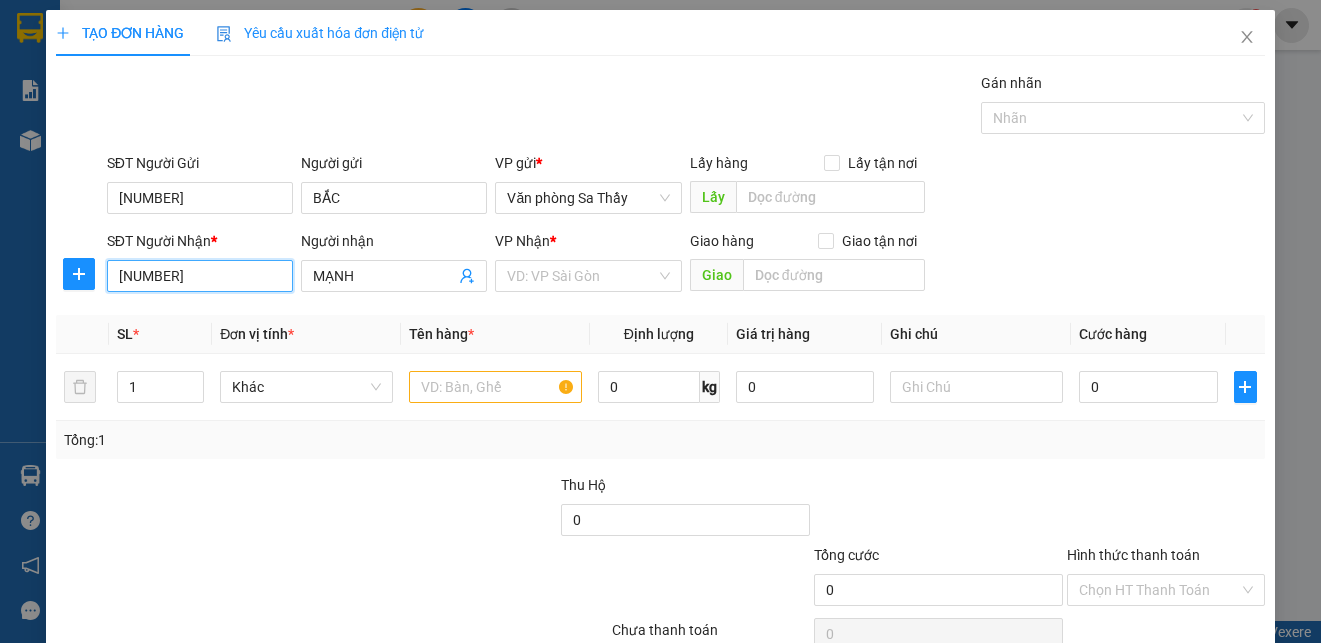 click on "[NUMBER]" at bounding box center (200, 276) 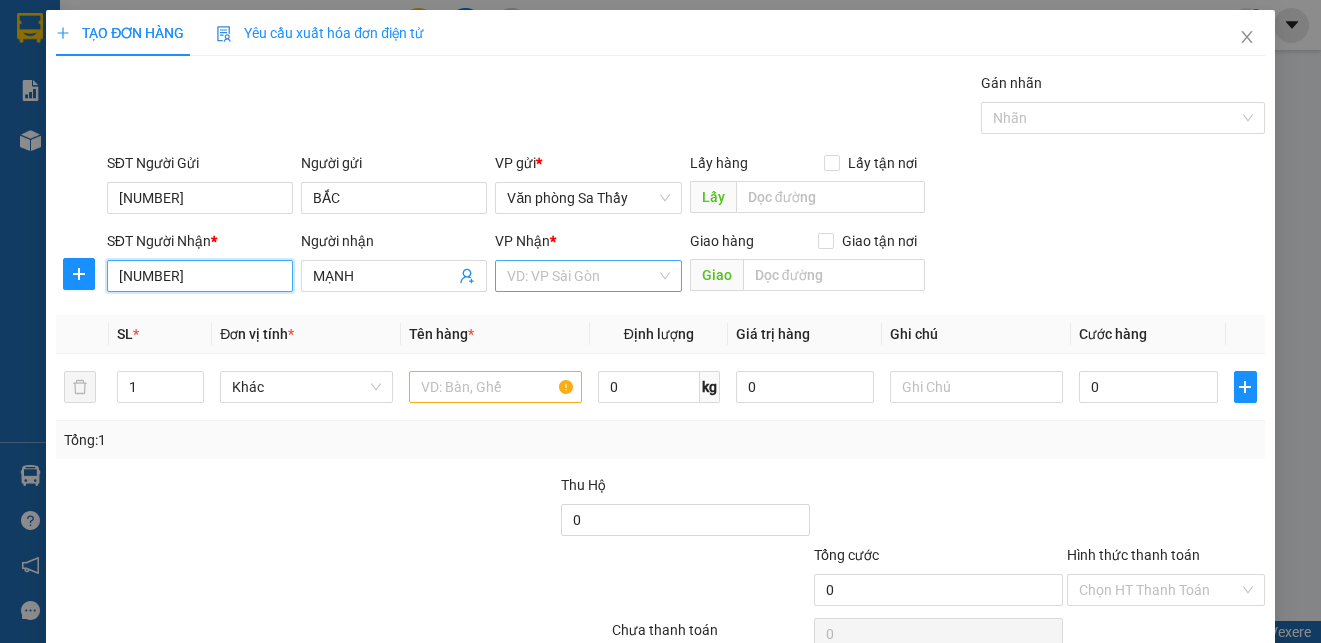 type on "[NUMBER]" 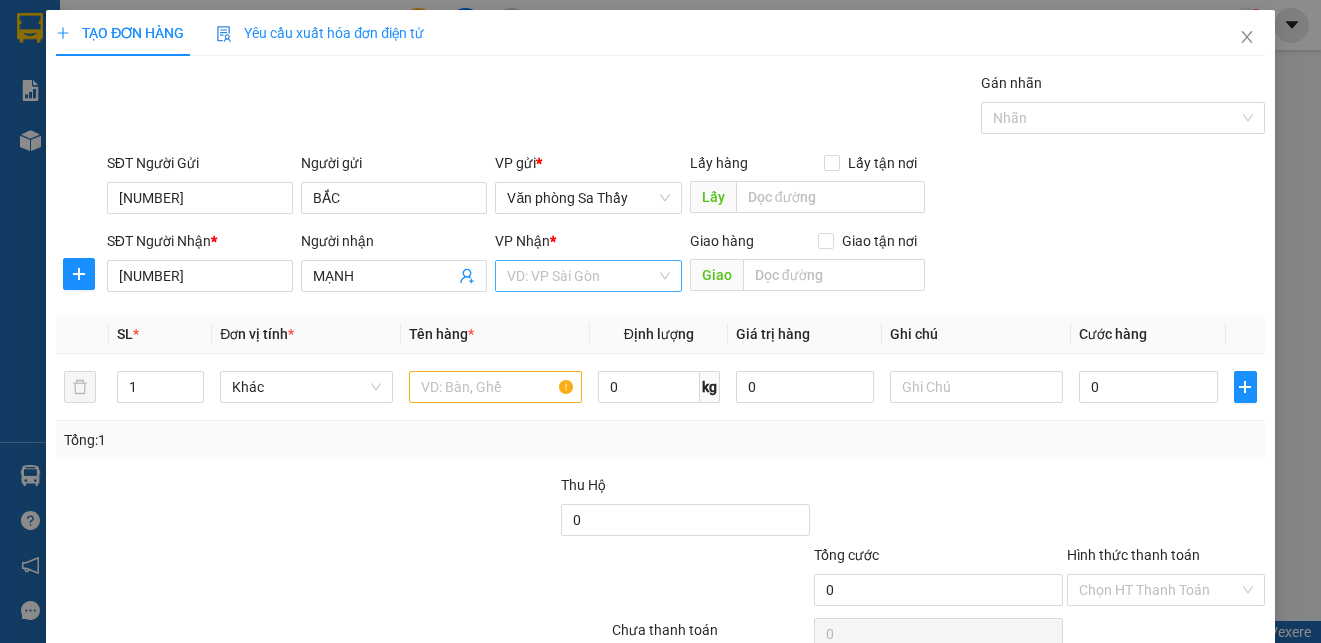 click at bounding box center (581, 276) 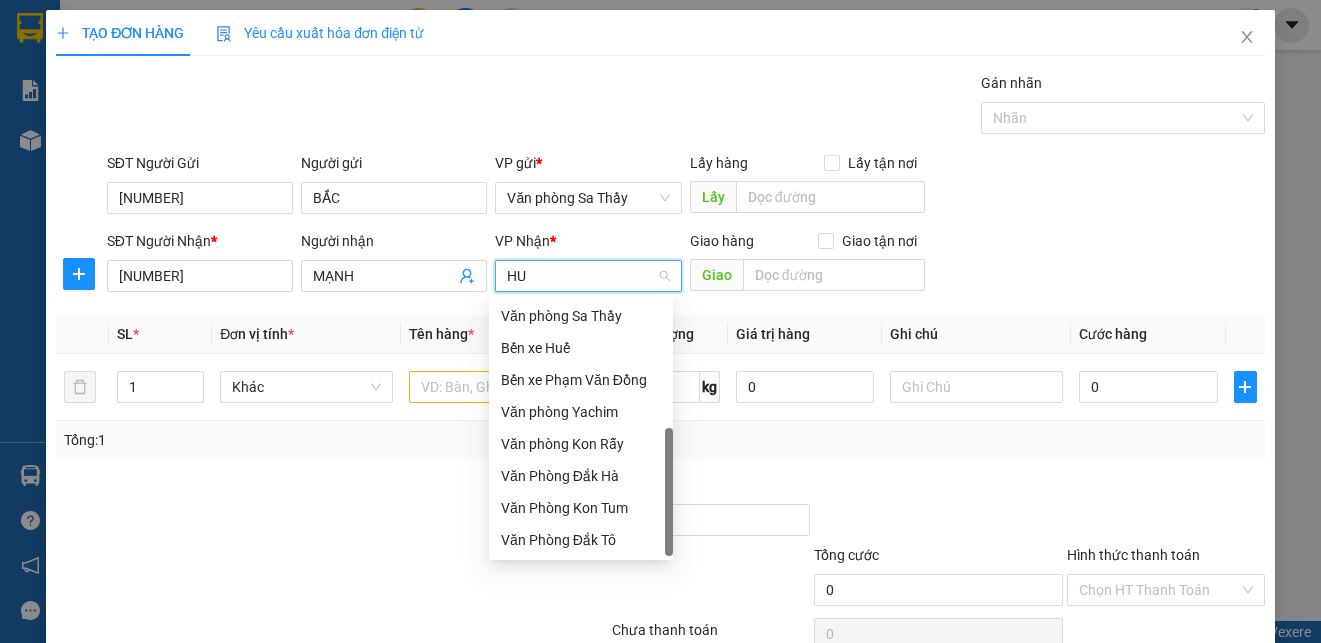scroll, scrollTop: 0, scrollLeft: 0, axis: both 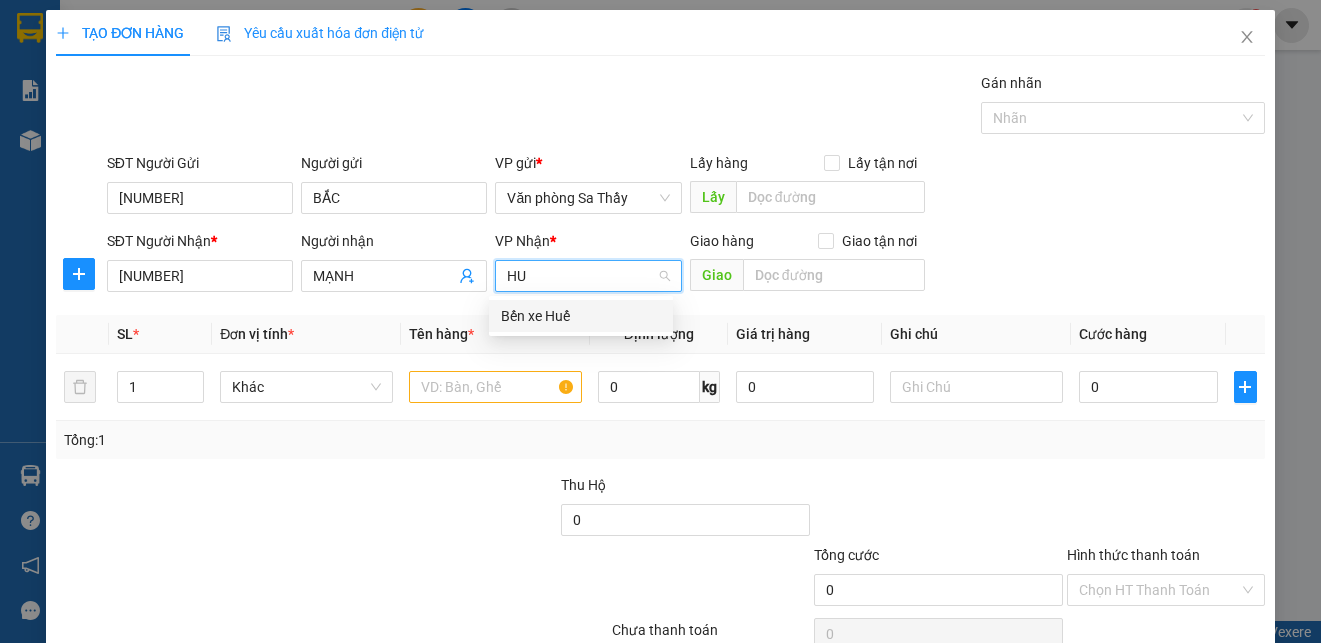 type on "HUE" 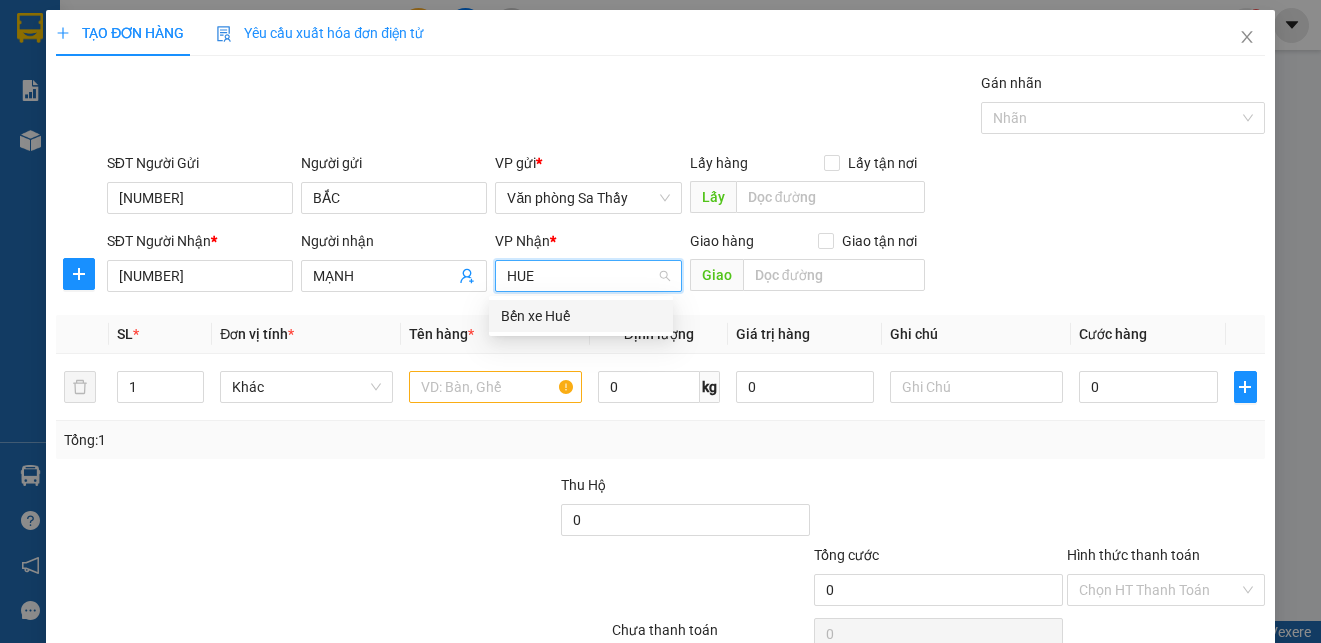 click on "Bến xe Huế" at bounding box center [581, 316] 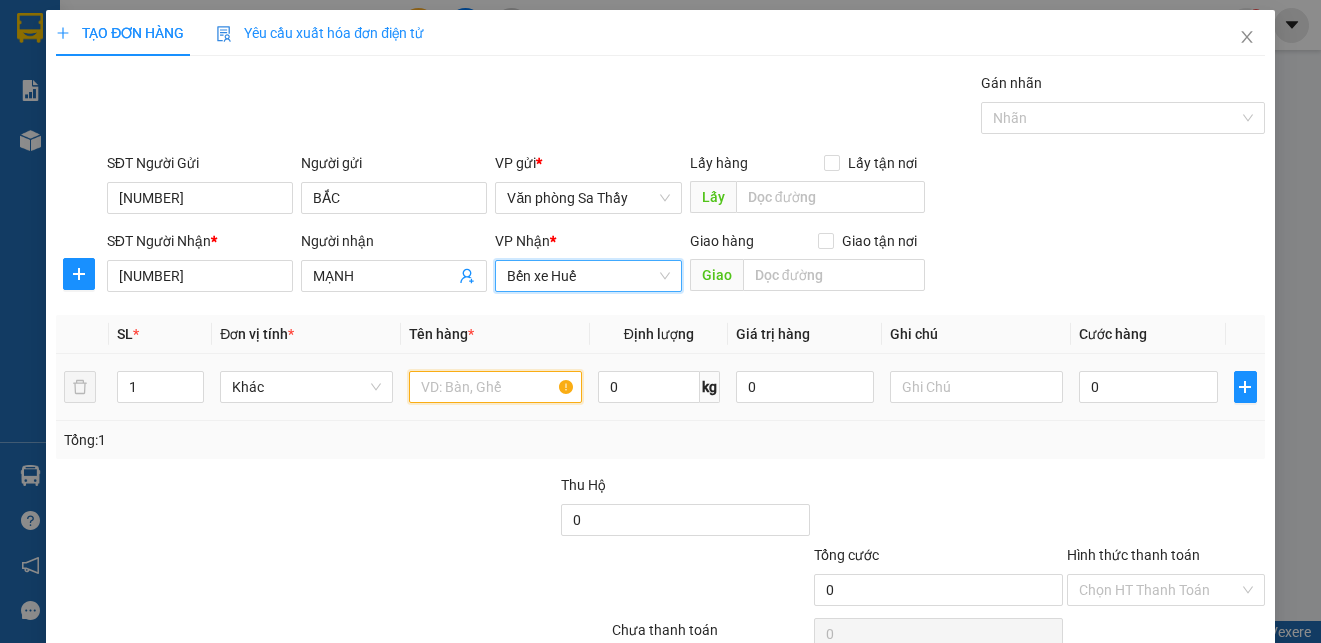 click at bounding box center (495, 387) 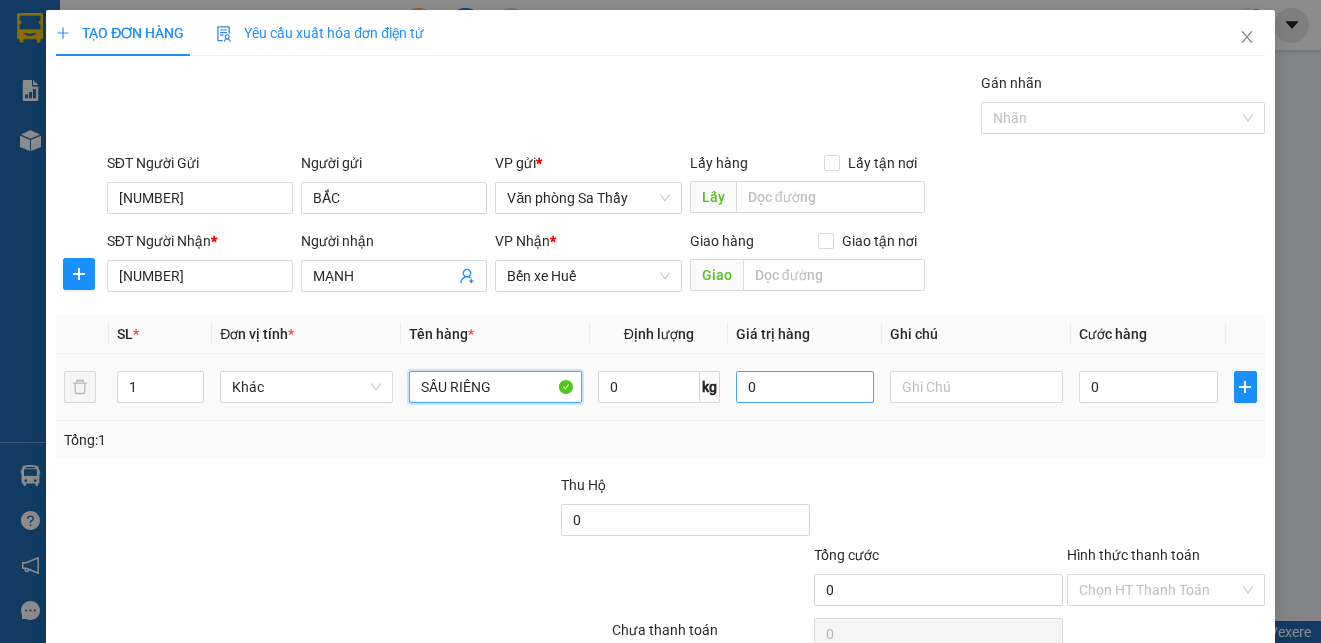 type on "SẦU RIÊNG" 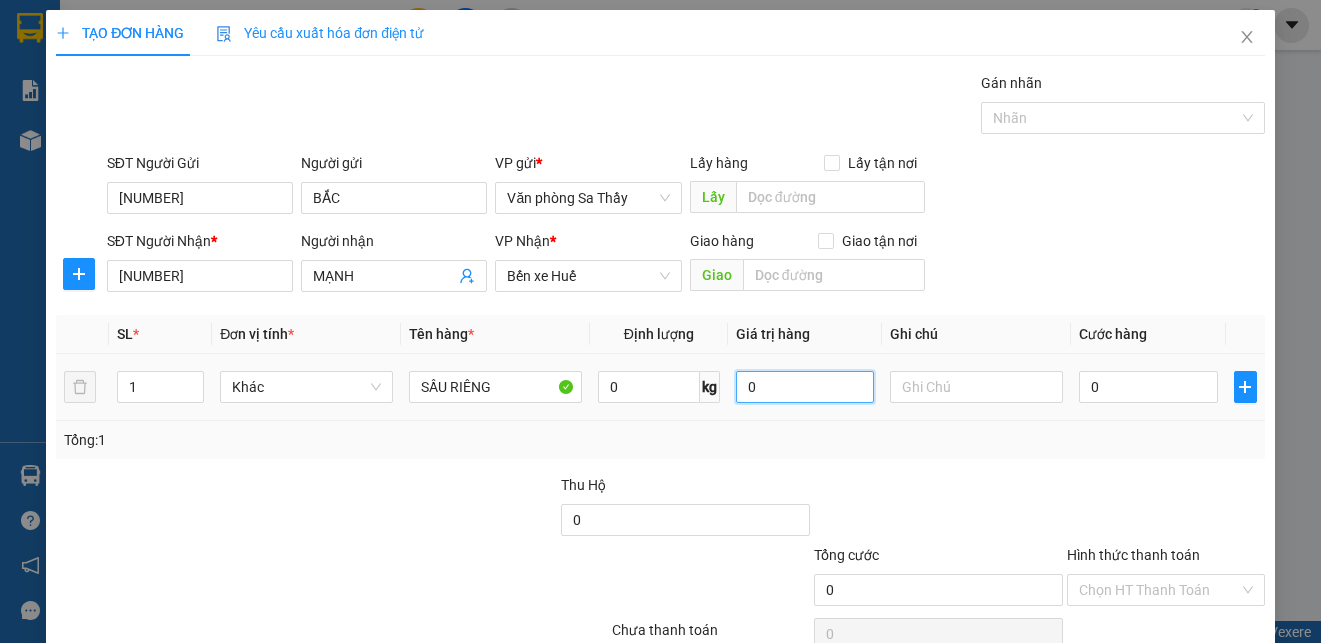 click on "0" at bounding box center (805, 387) 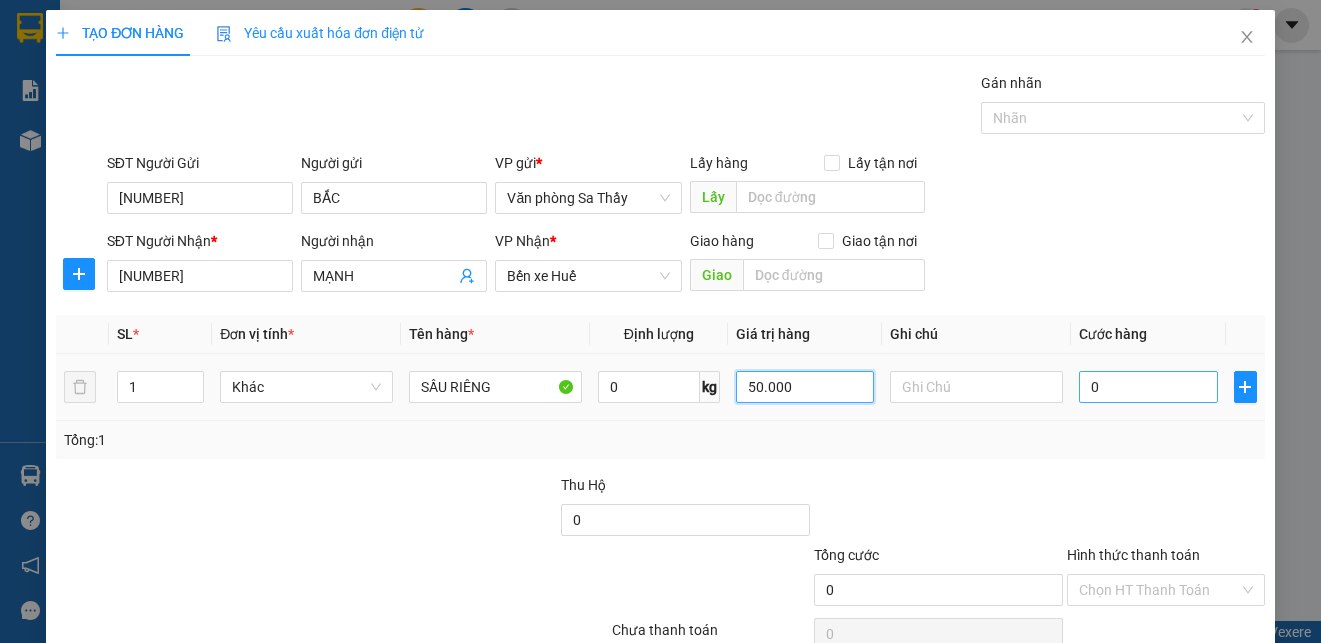 type on "50.000" 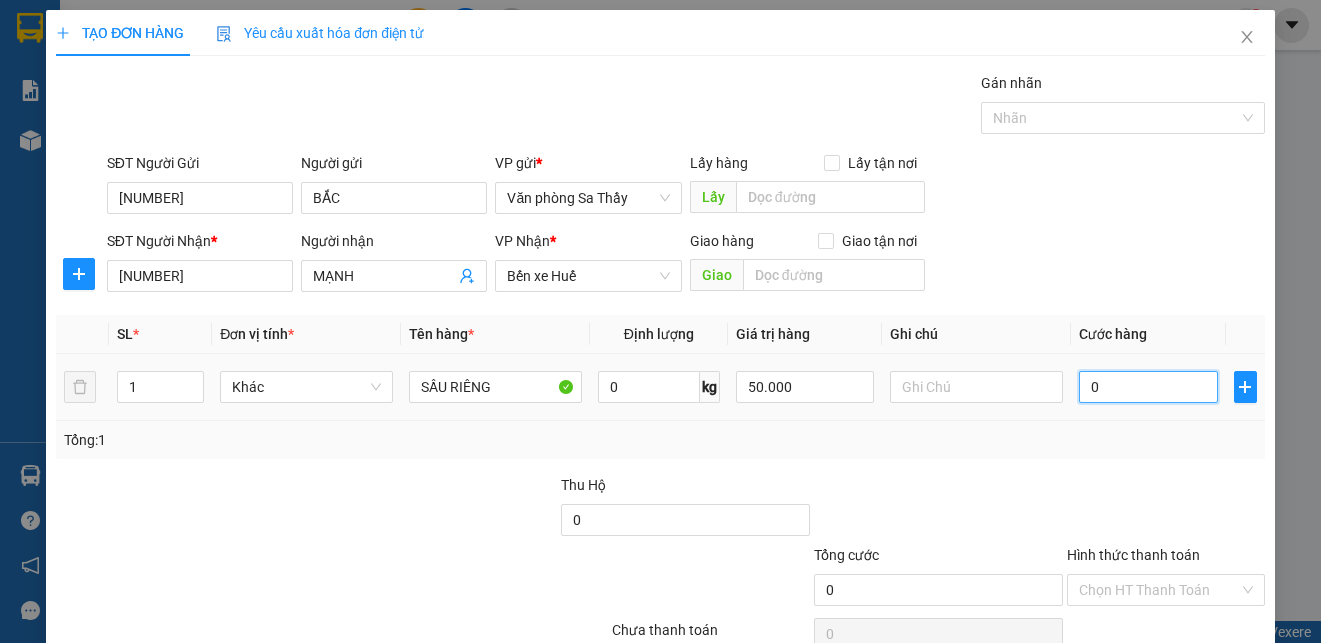 click on "0" at bounding box center (1148, 387) 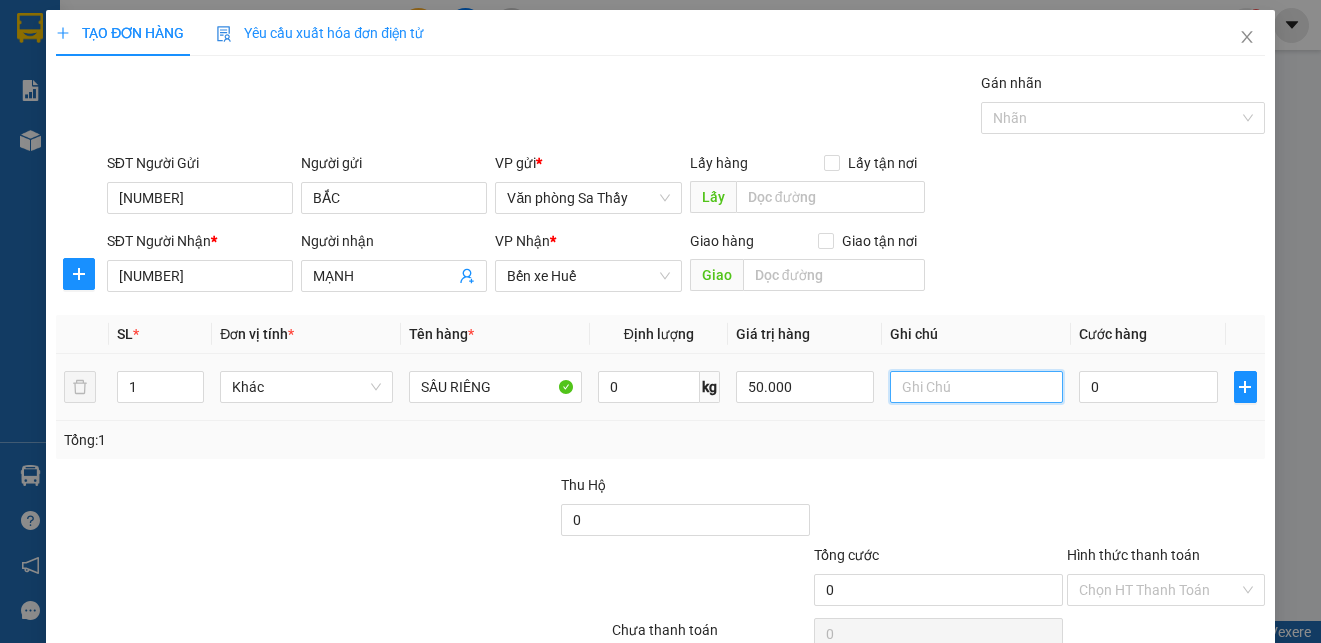 click at bounding box center (976, 387) 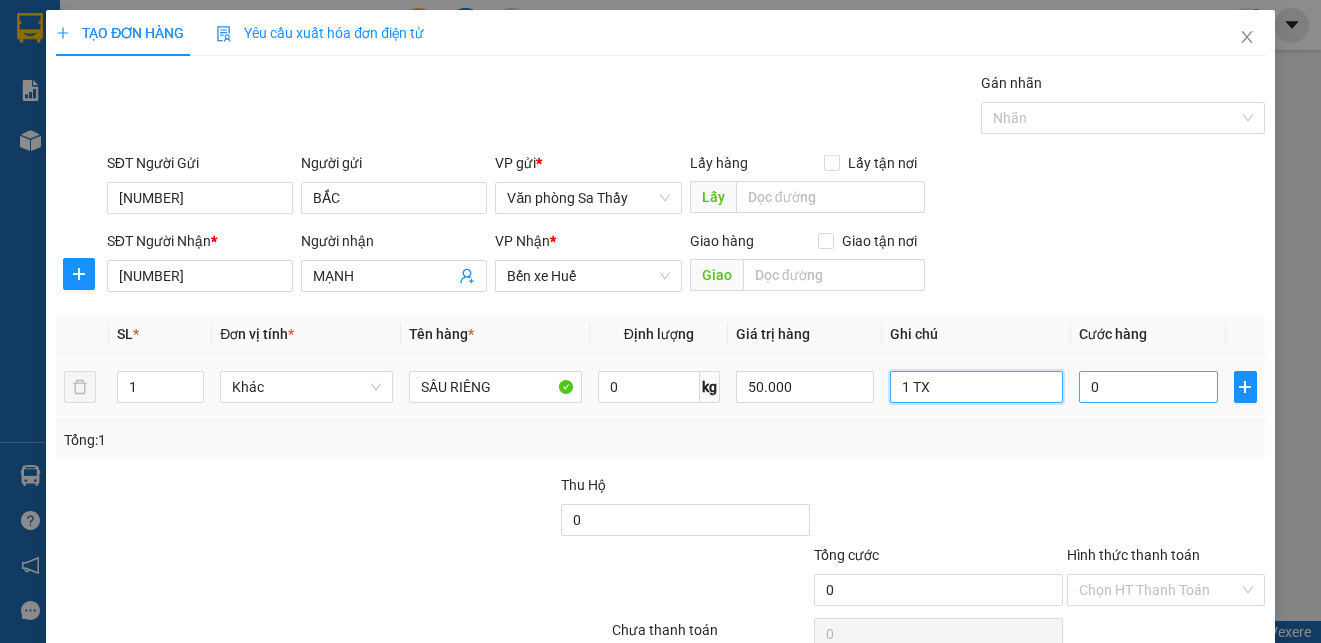 type on "1 TX" 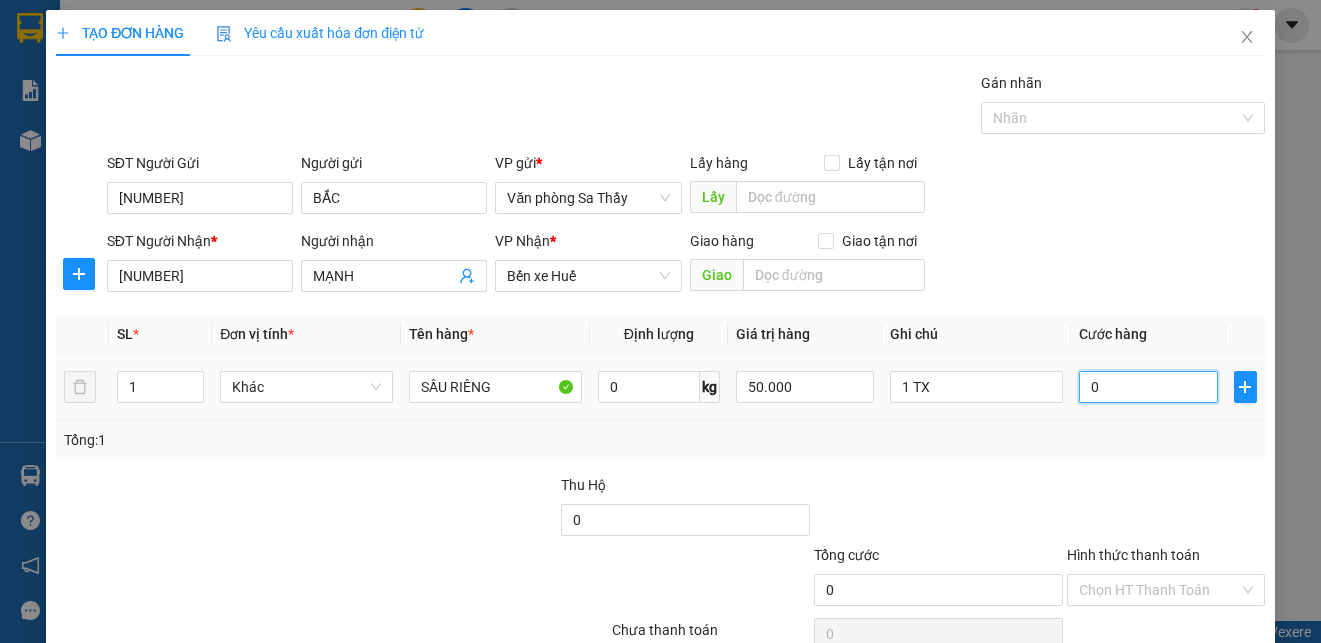 click on "0" at bounding box center (1148, 387) 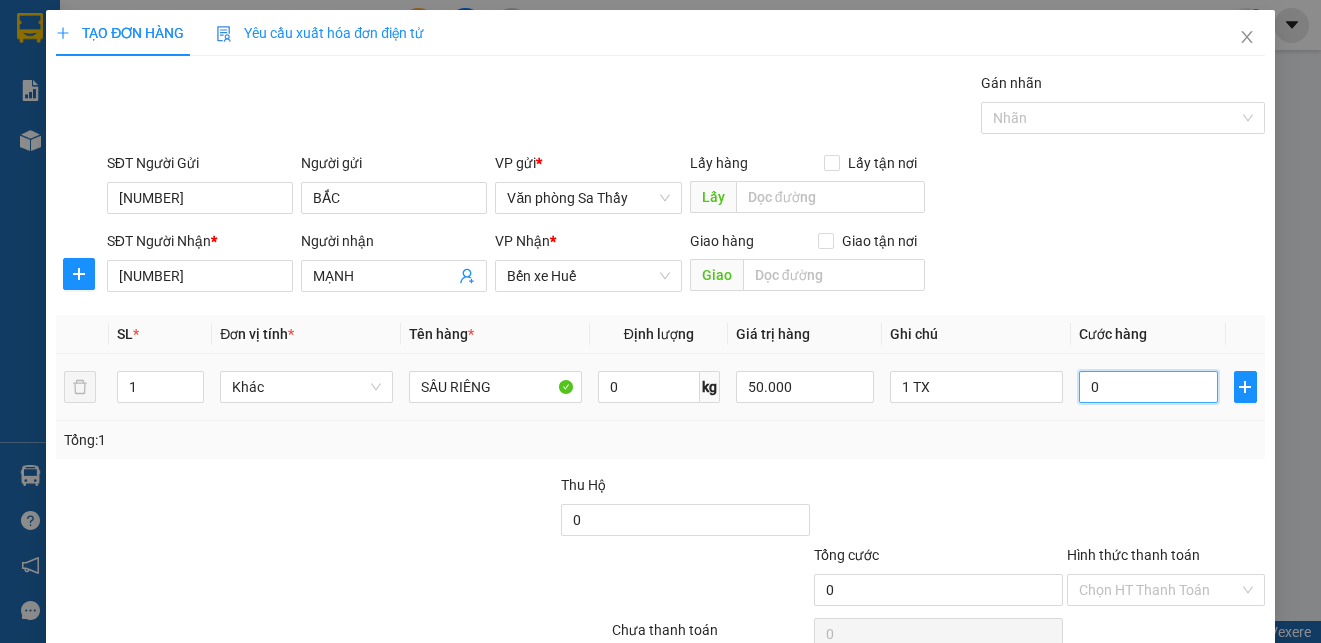 type on "5" 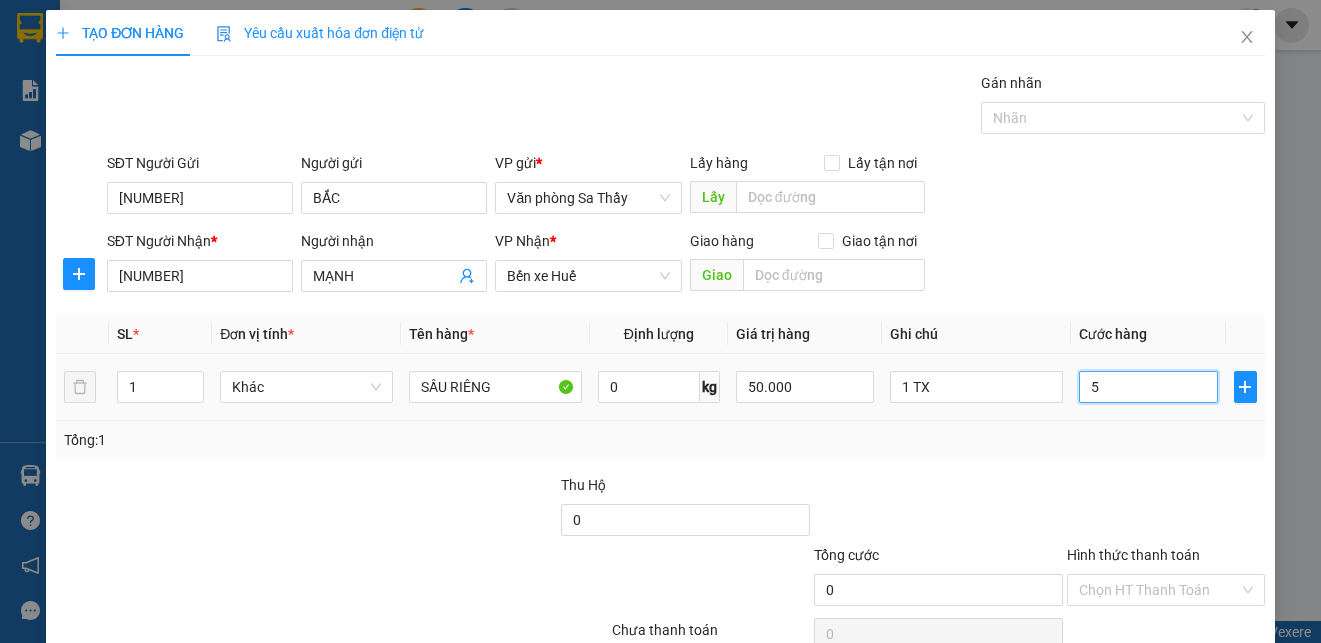 type on "5" 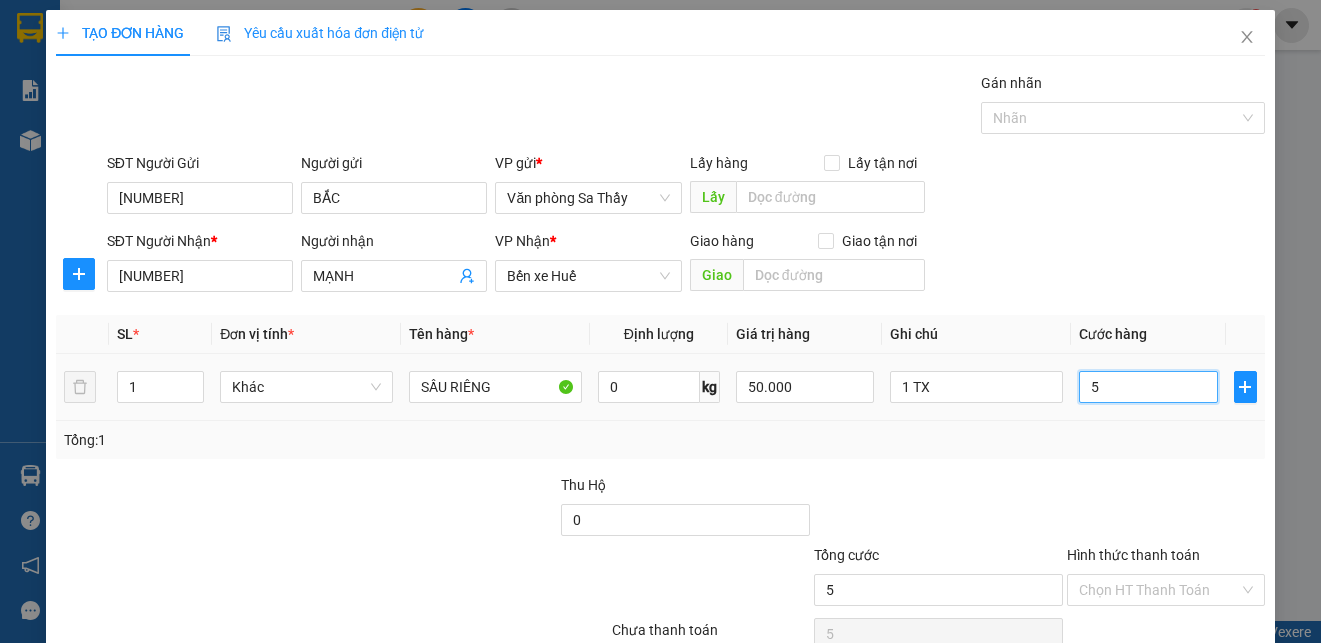 type on "50" 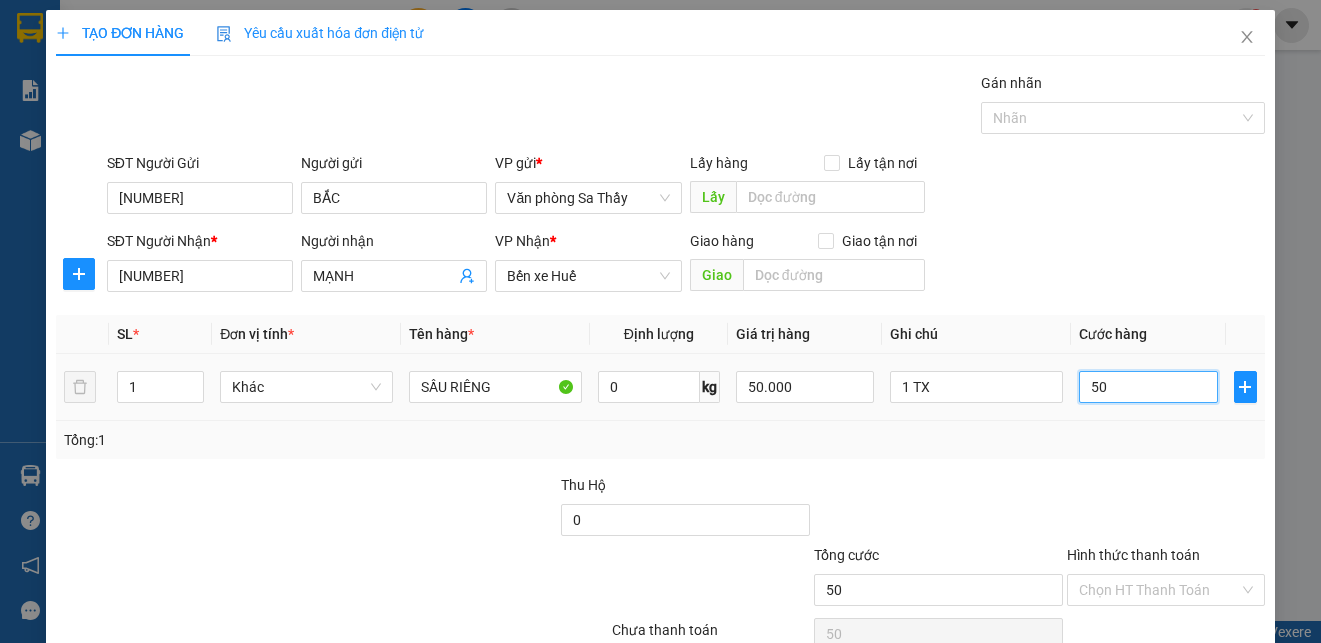 type on "500" 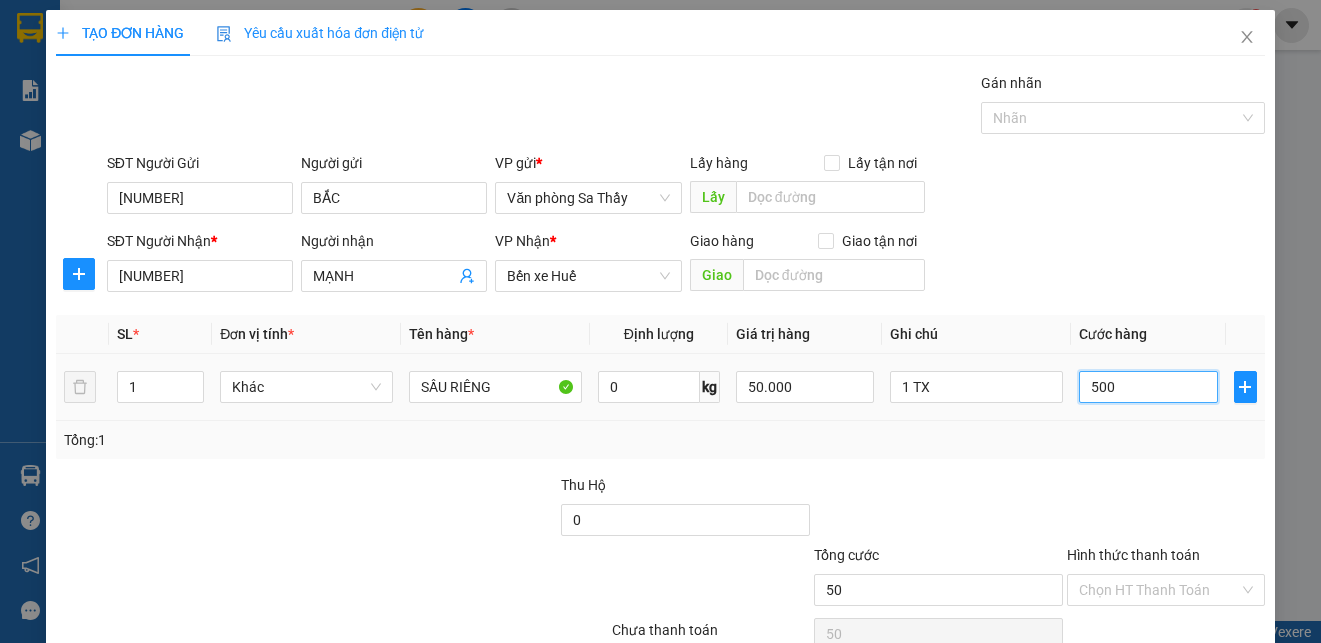 type on "500" 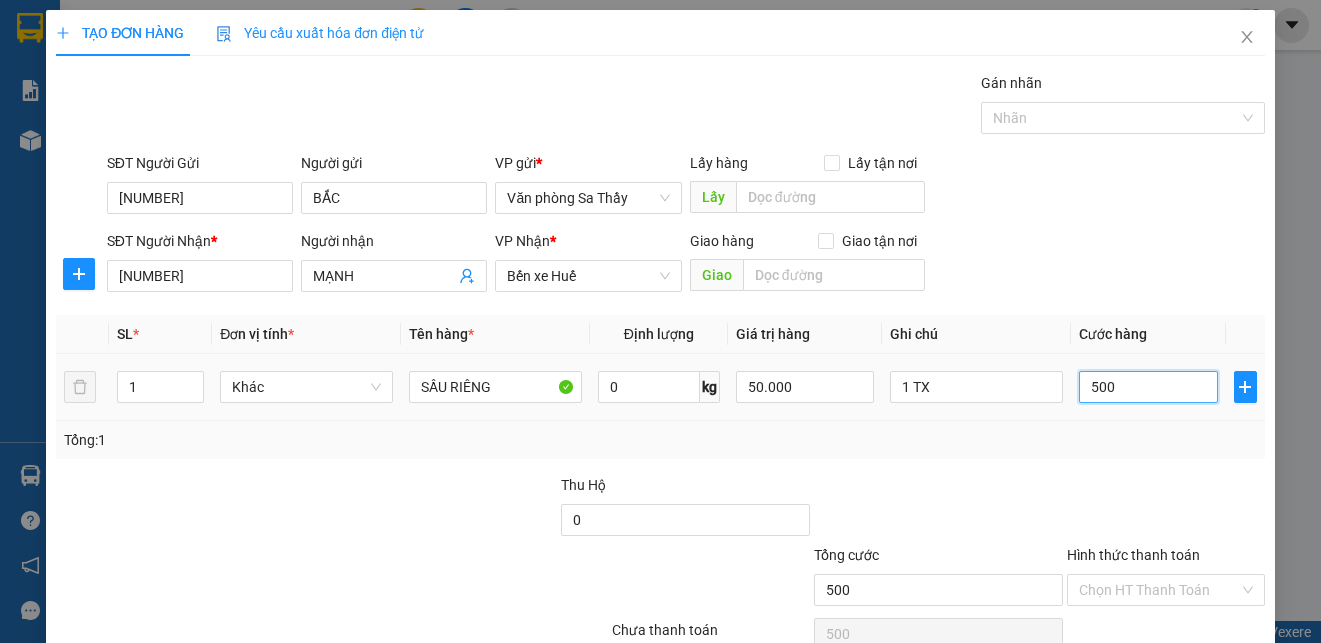 type on "5.000" 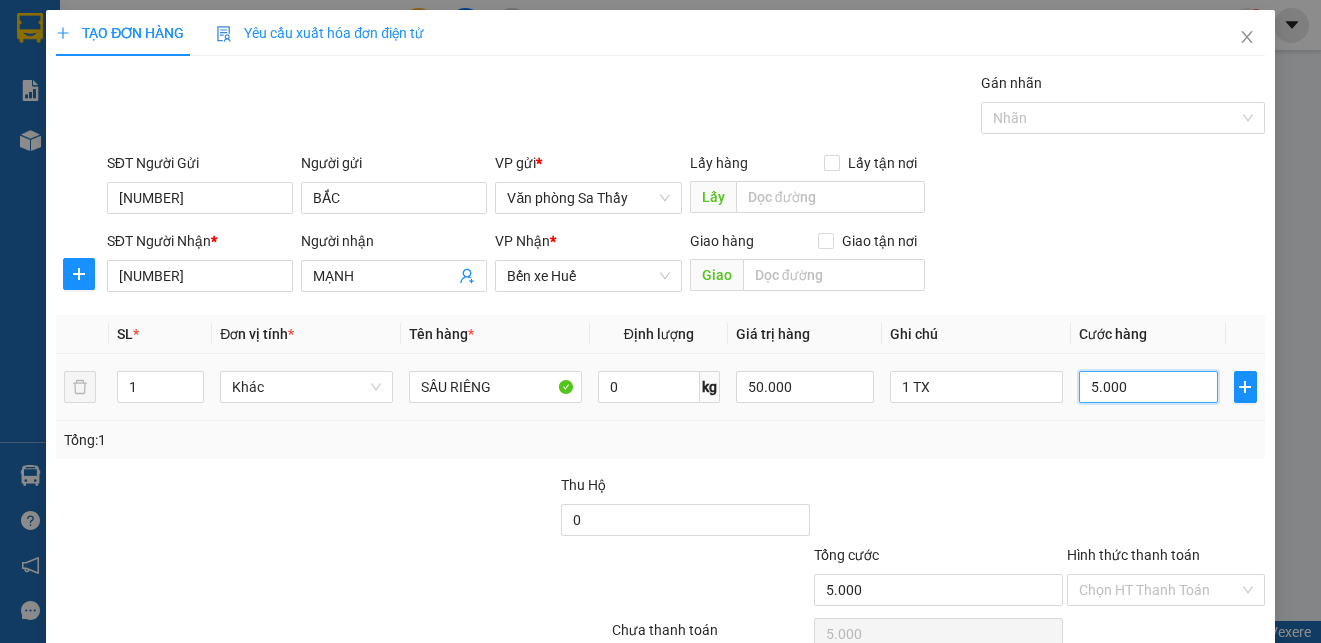 type on "50.000" 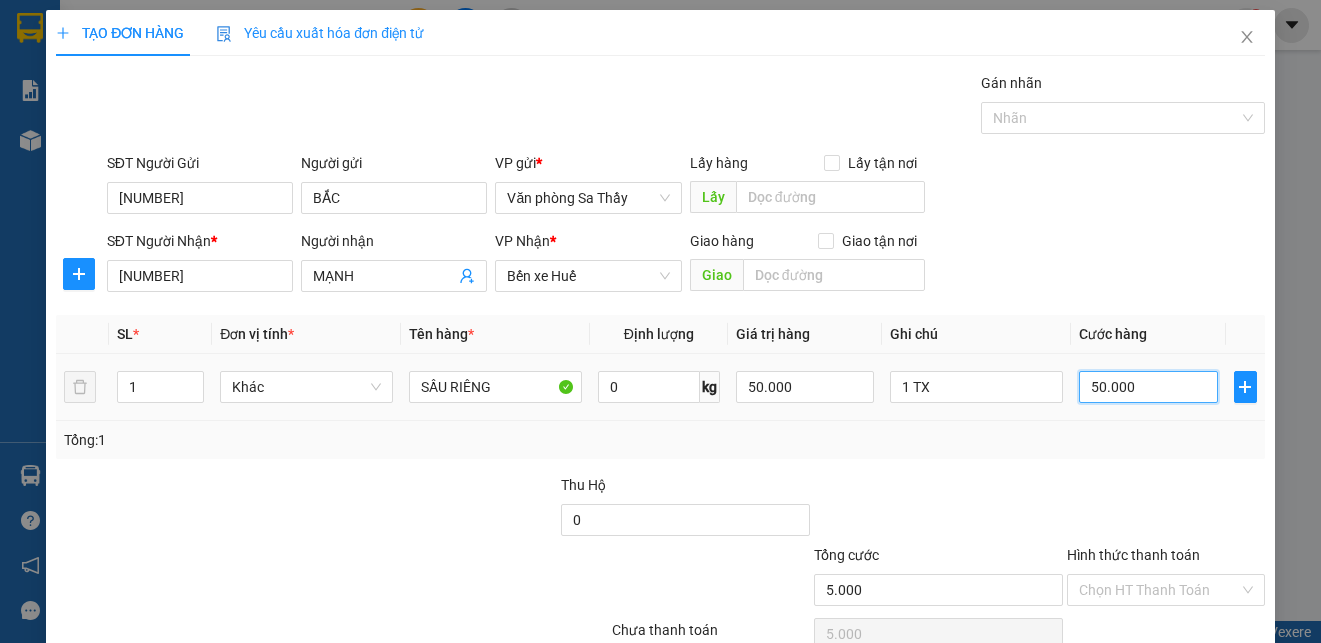 type on "50.000" 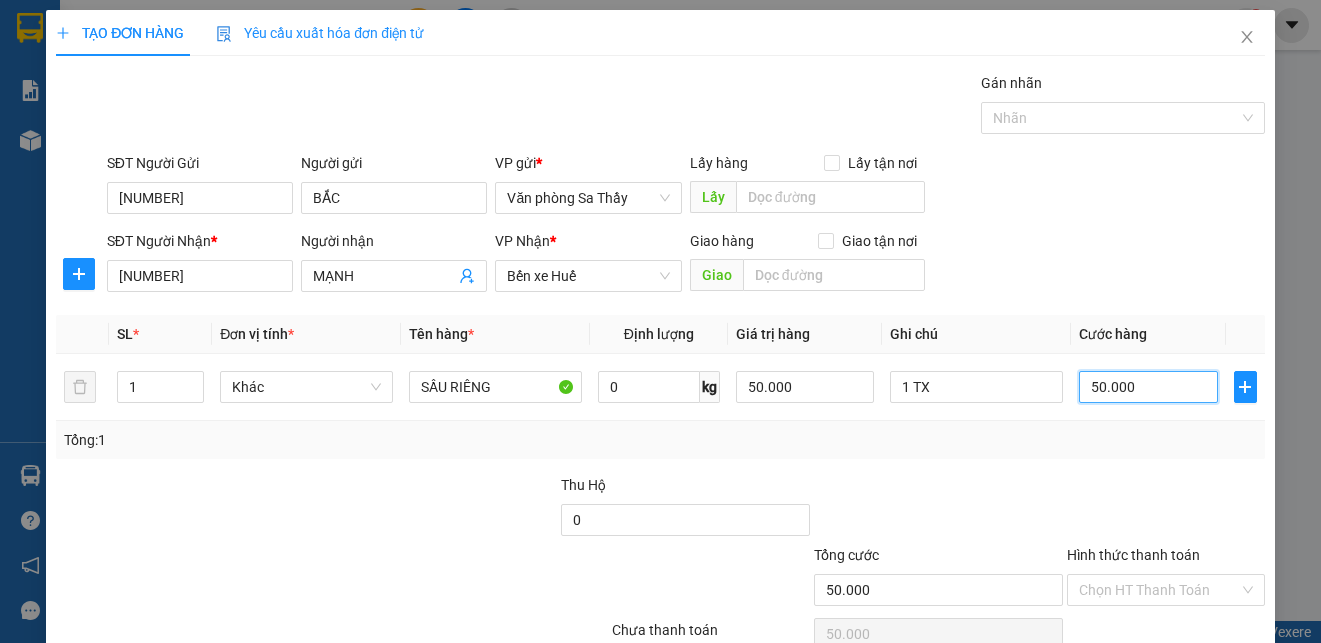 scroll, scrollTop: 97, scrollLeft: 0, axis: vertical 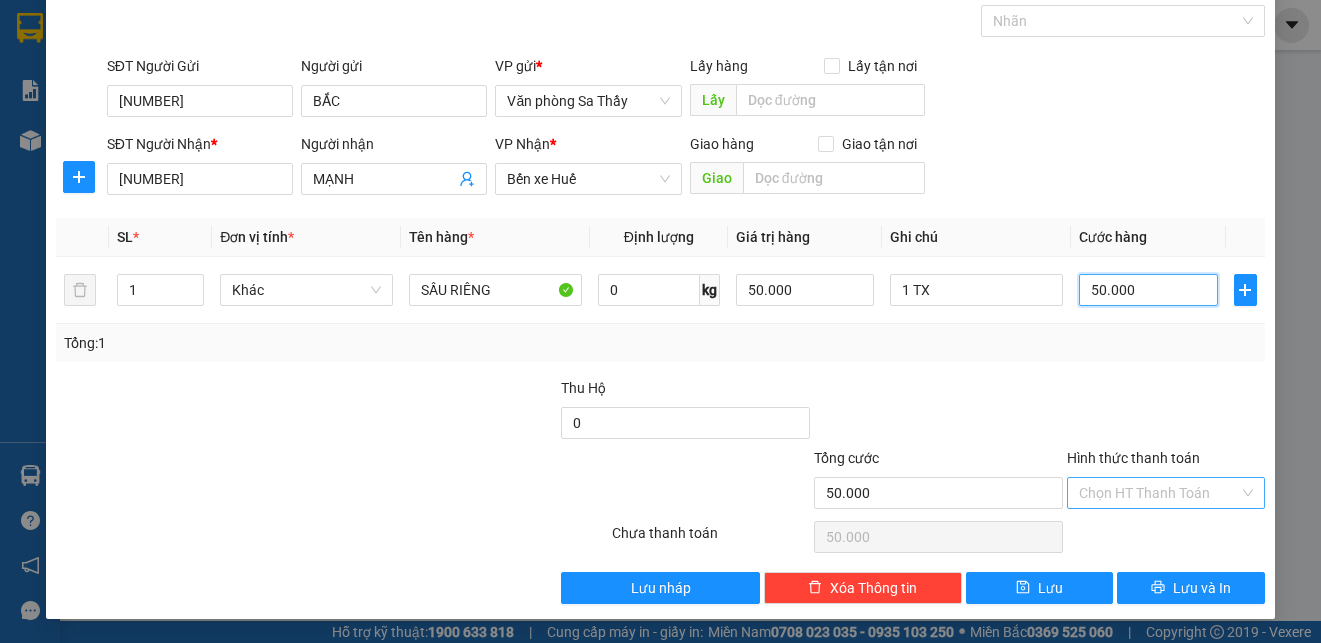 type on "50.000" 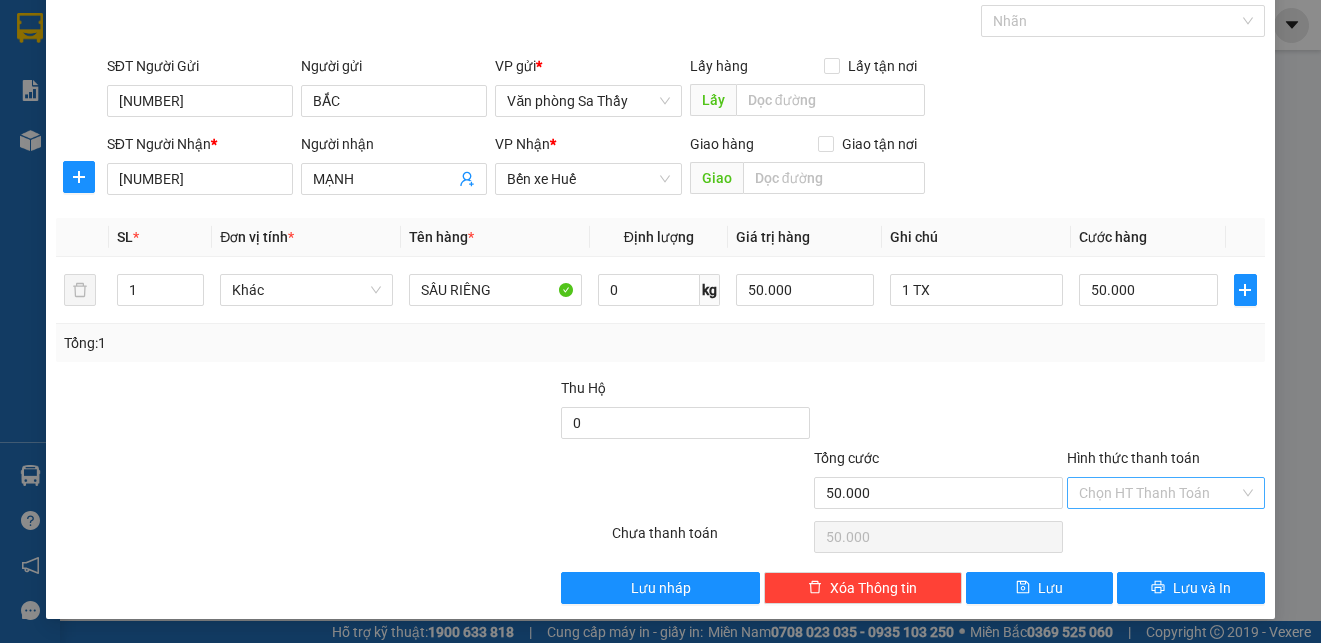 click on "Hình thức thanh toán" at bounding box center [1159, 493] 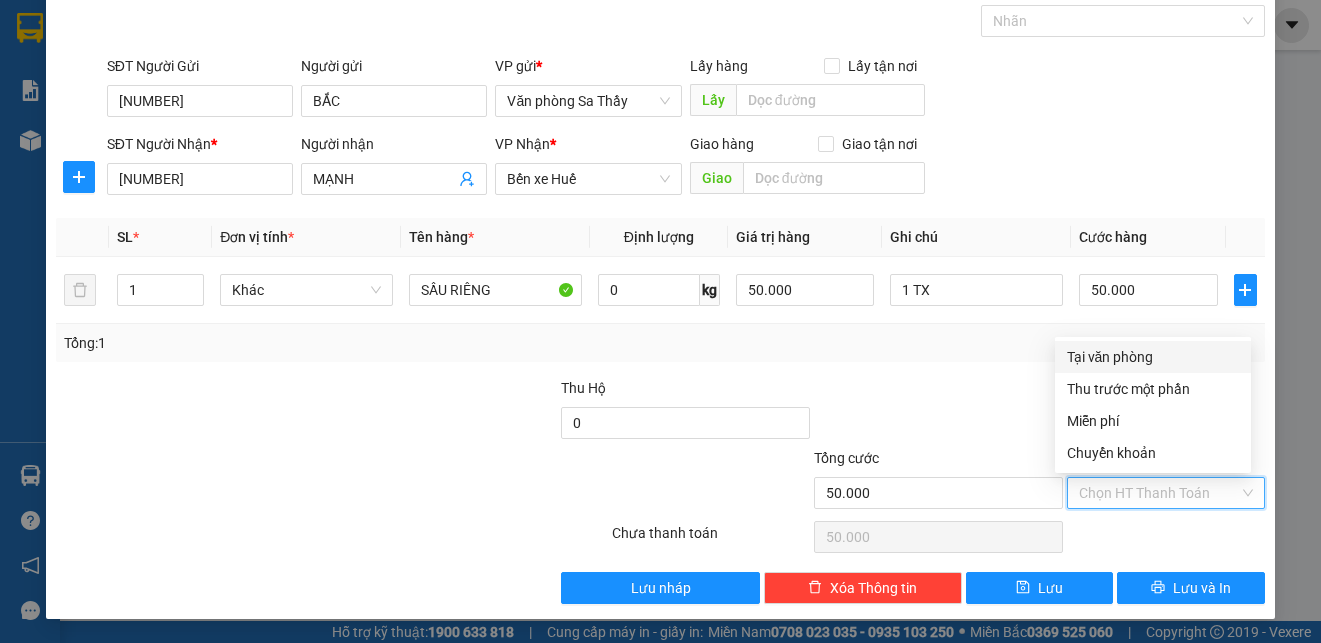 click on "Tại văn phòng" at bounding box center [1153, 357] 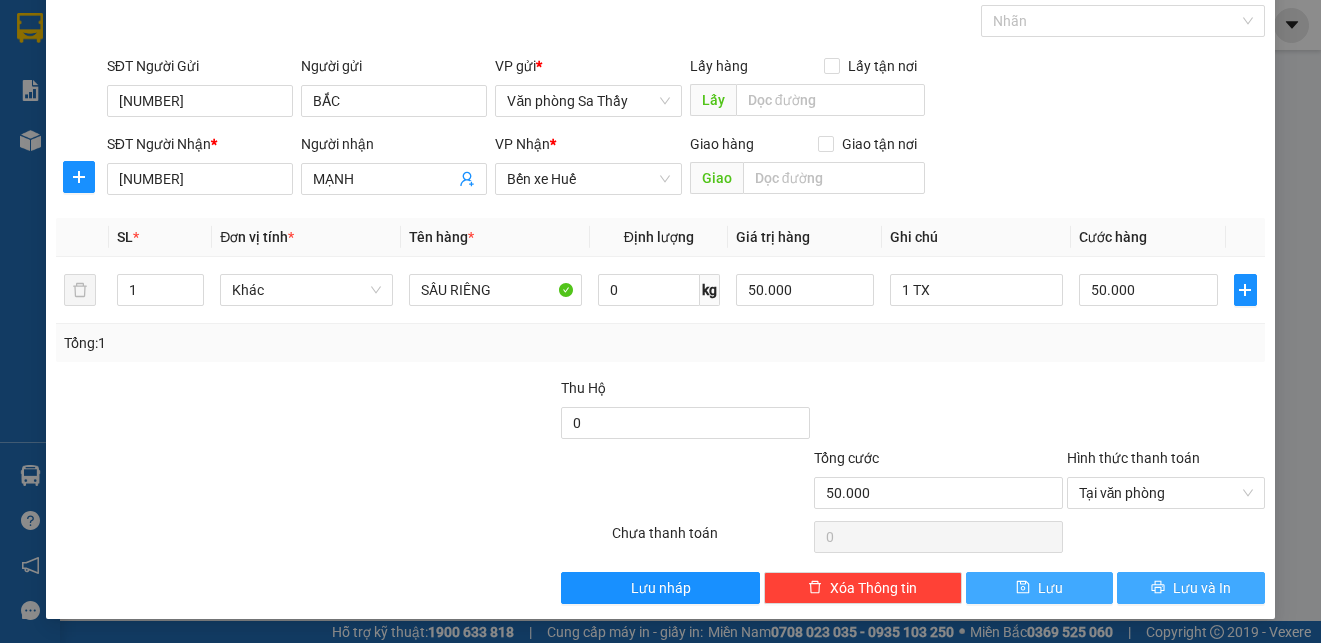 drag, startPoint x: 1176, startPoint y: 591, endPoint x: 1034, endPoint y: 595, distance: 142.05632 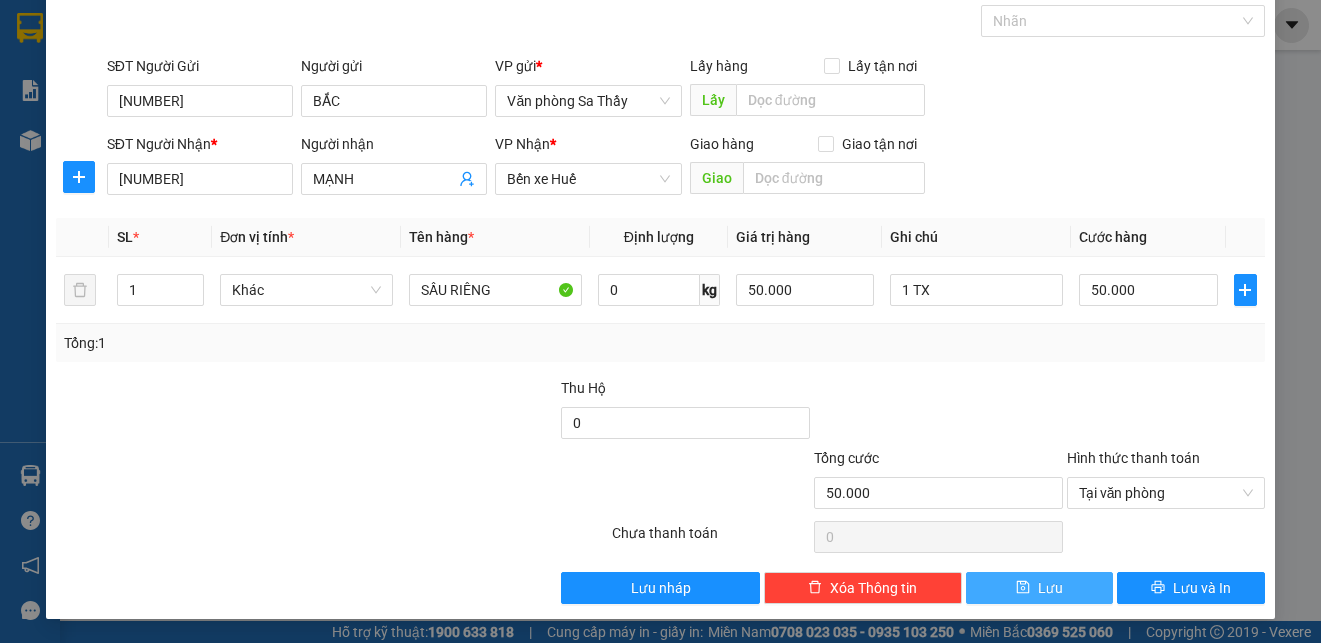 click on "Lưu" at bounding box center (1050, 588) 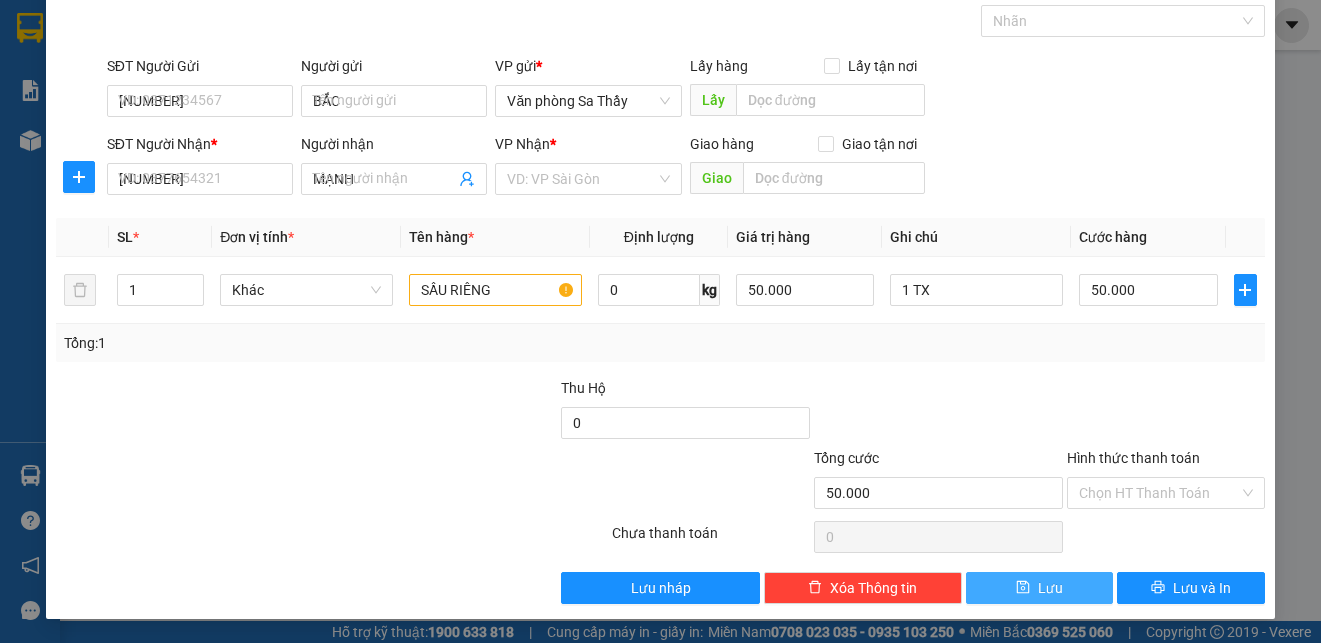 type 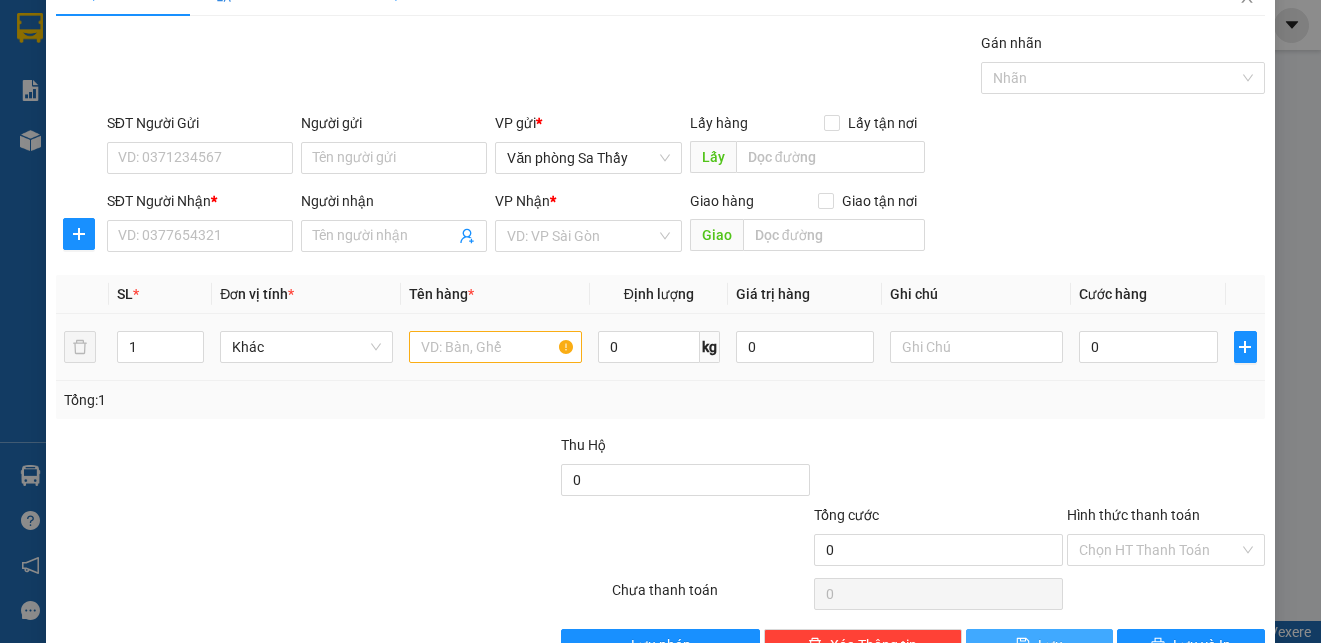 scroll, scrollTop: 0, scrollLeft: 0, axis: both 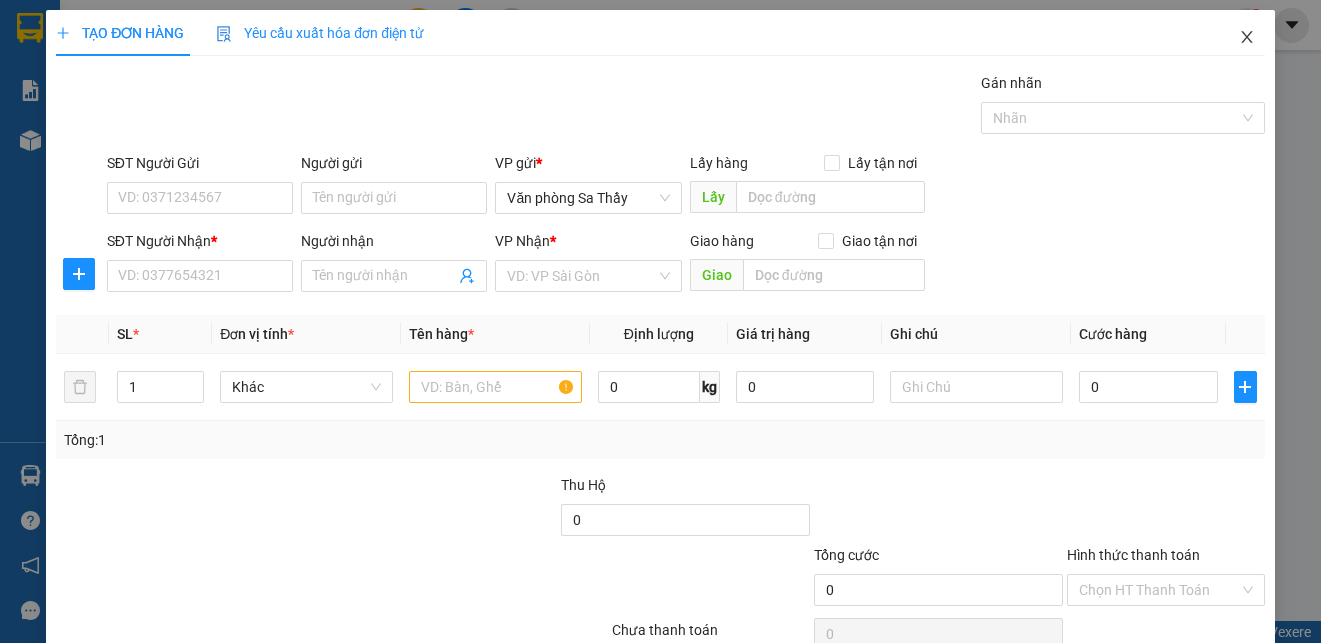 click 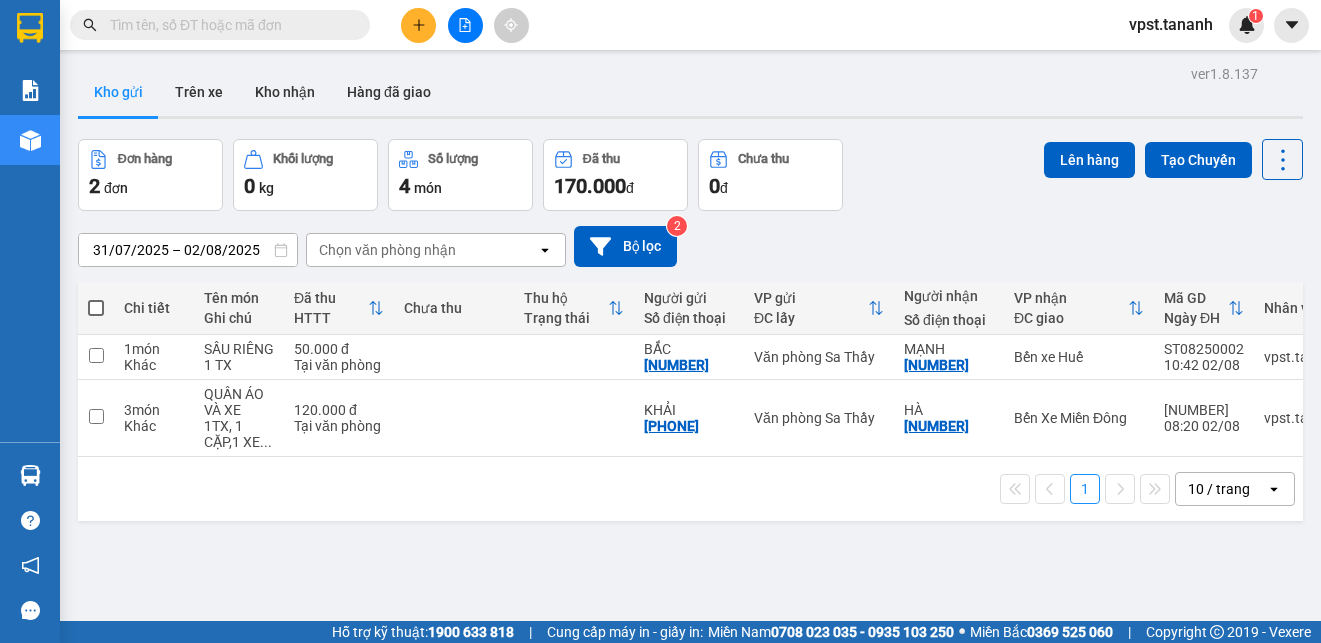 scroll, scrollTop: 92, scrollLeft: 0, axis: vertical 